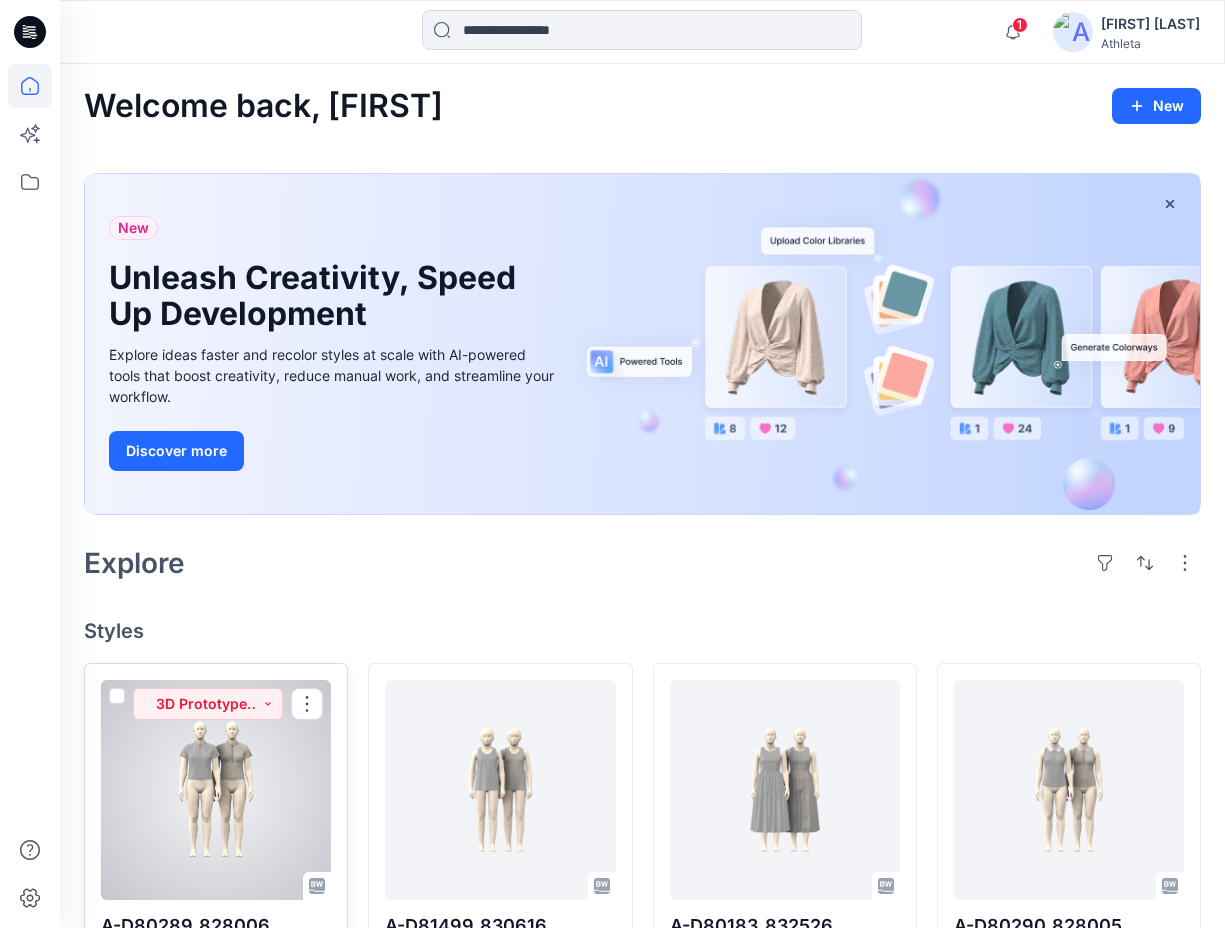 scroll, scrollTop: 435, scrollLeft: 0, axis: vertical 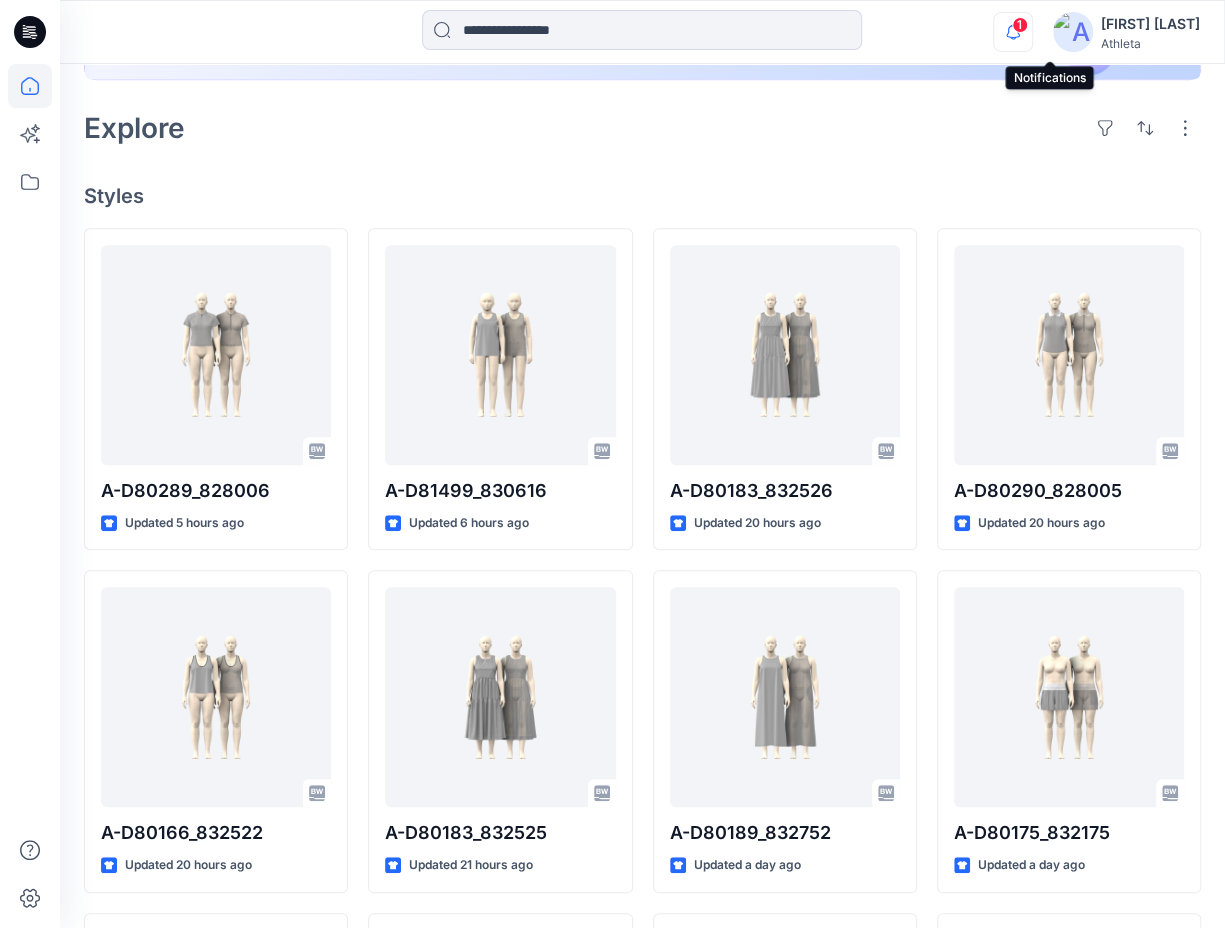 click 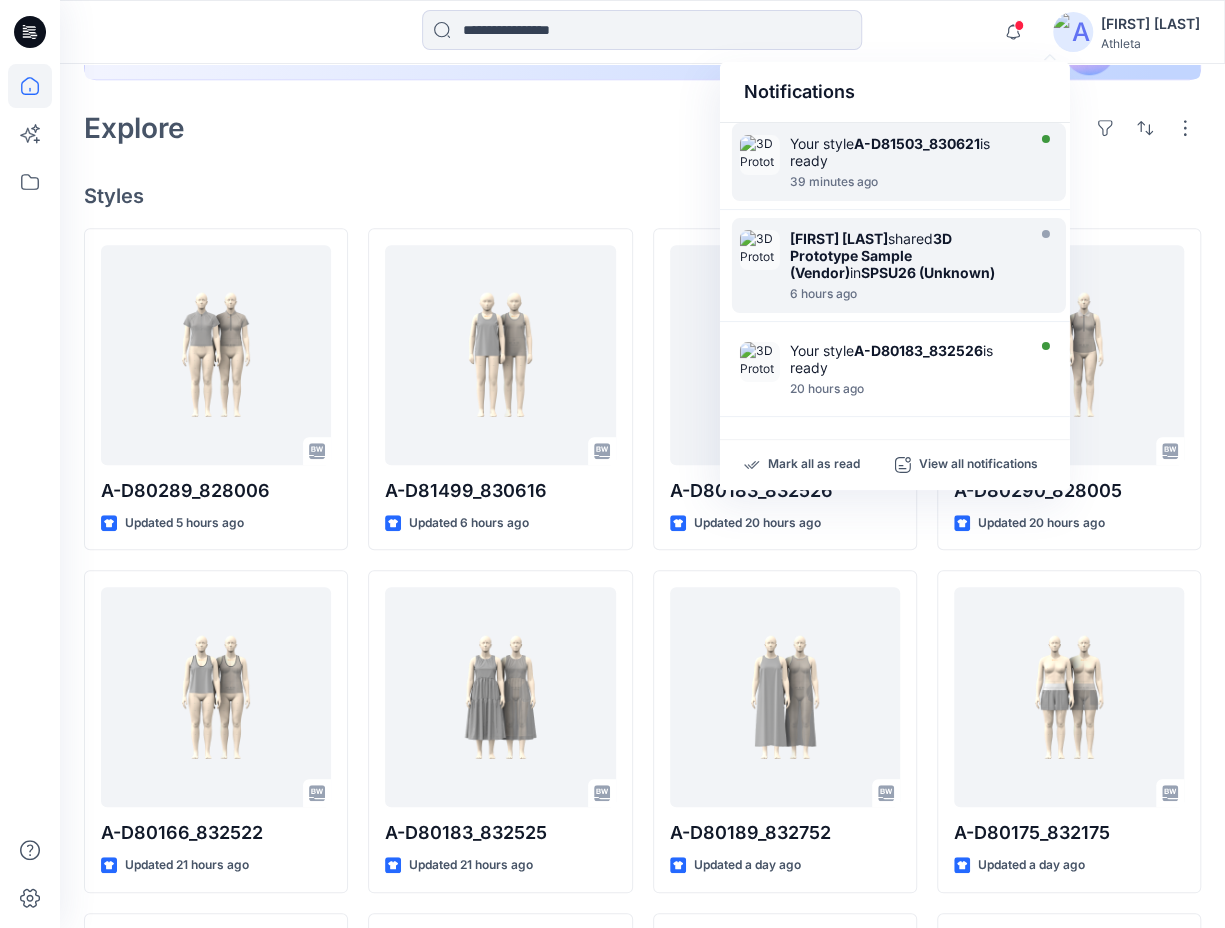 click on "A-D81503_830621" at bounding box center [917, 143] 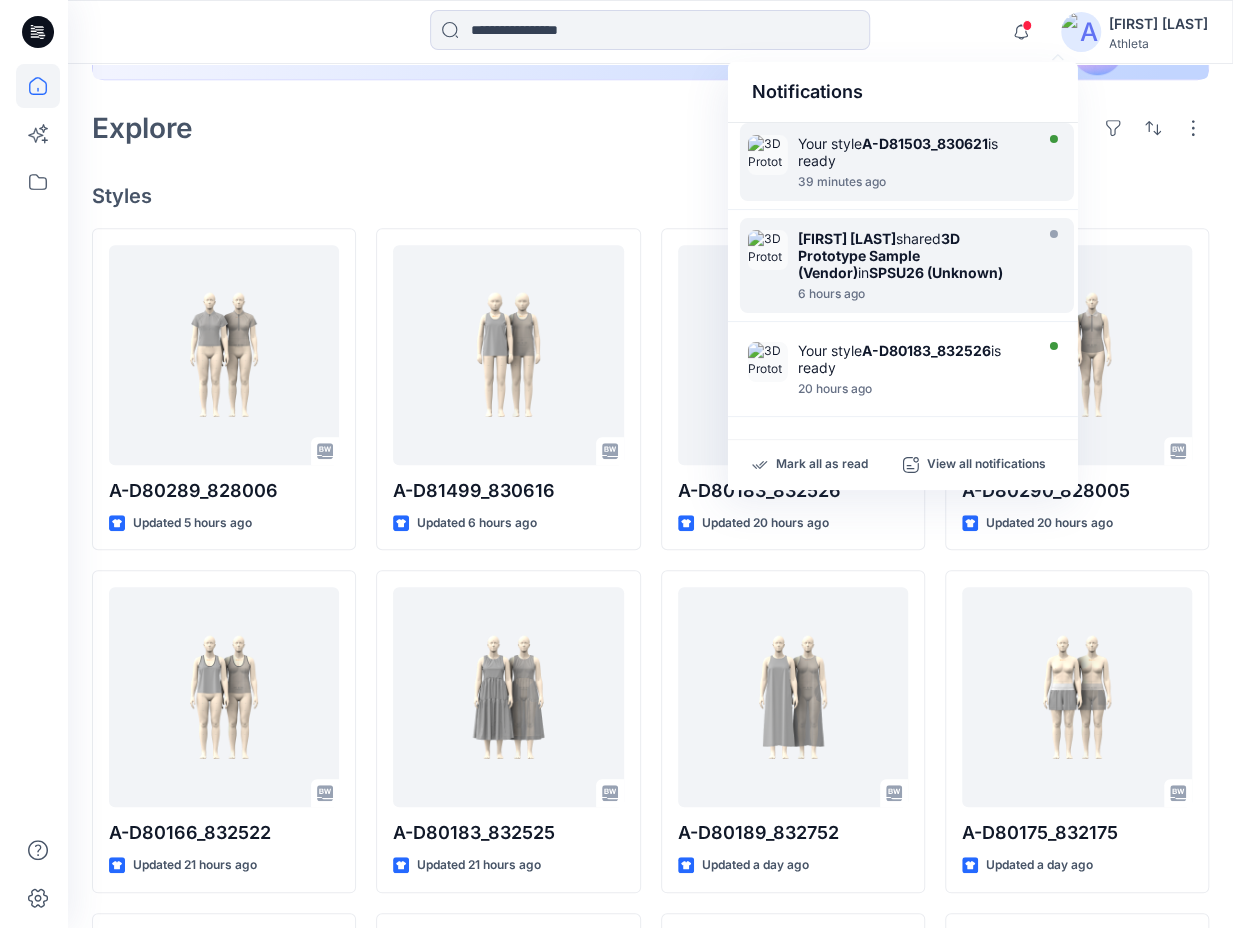 scroll, scrollTop: 0, scrollLeft: 0, axis: both 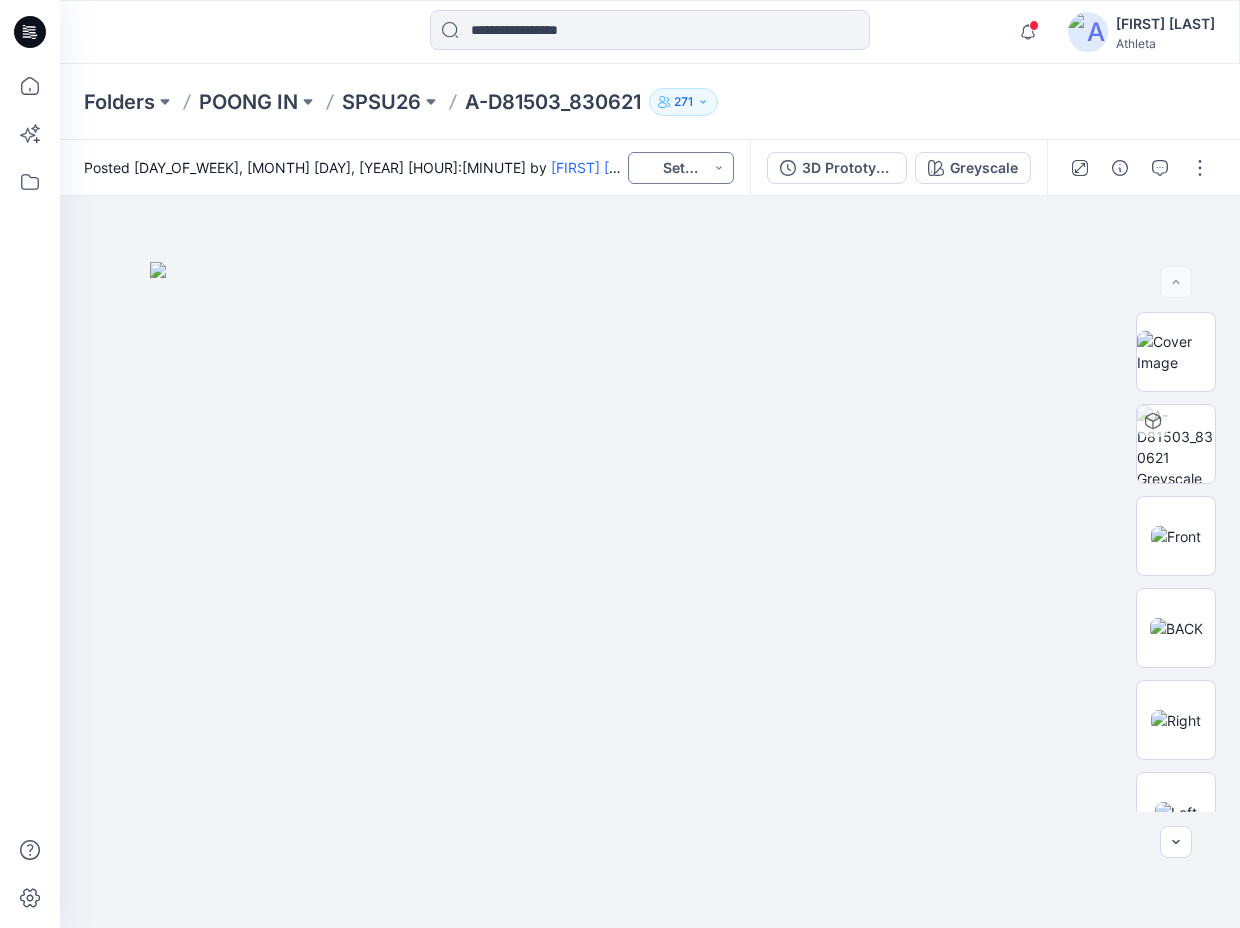 click on "Set Status" at bounding box center [681, 168] 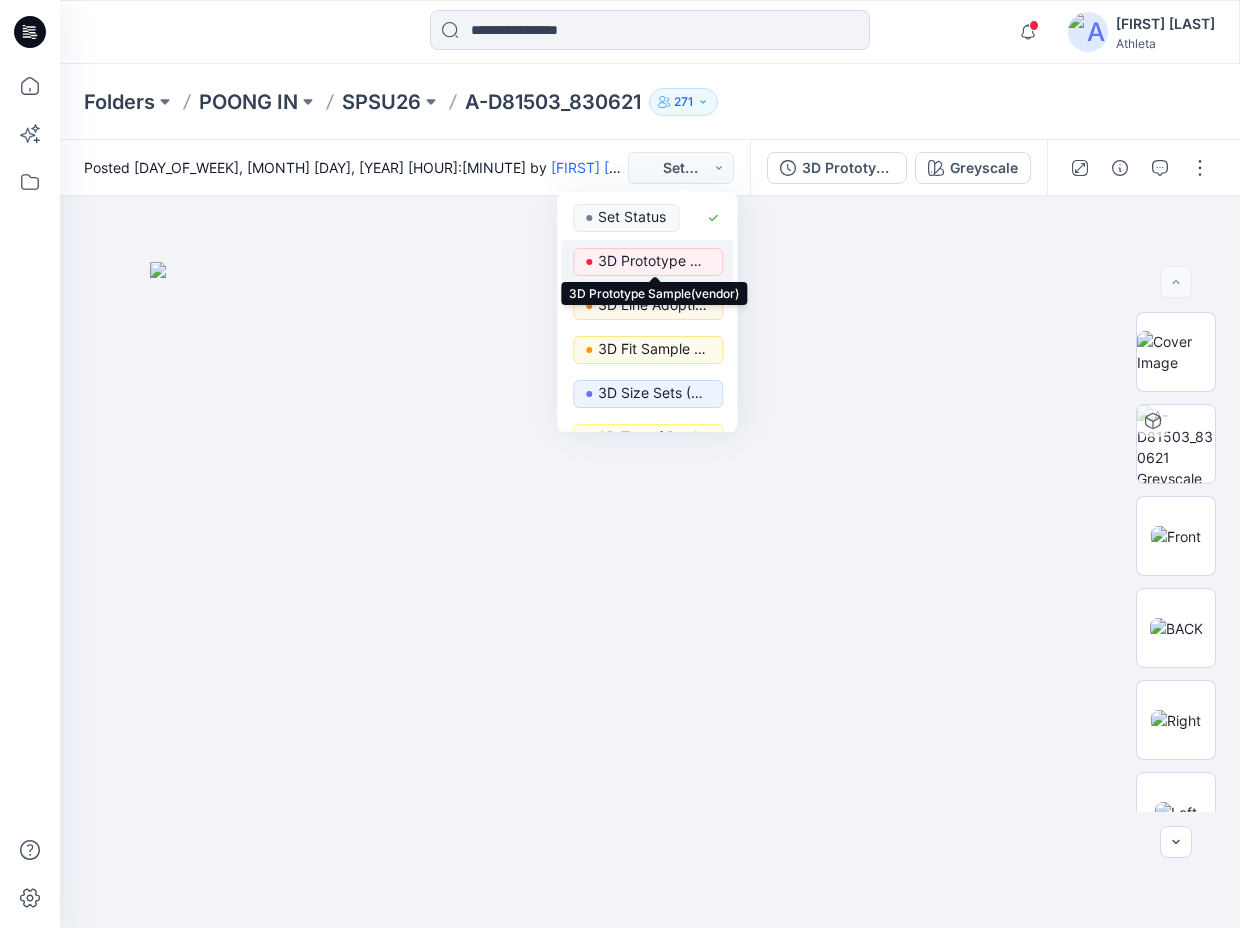 click on "3D Prototype Sample(vendor)" at bounding box center (654, 261) 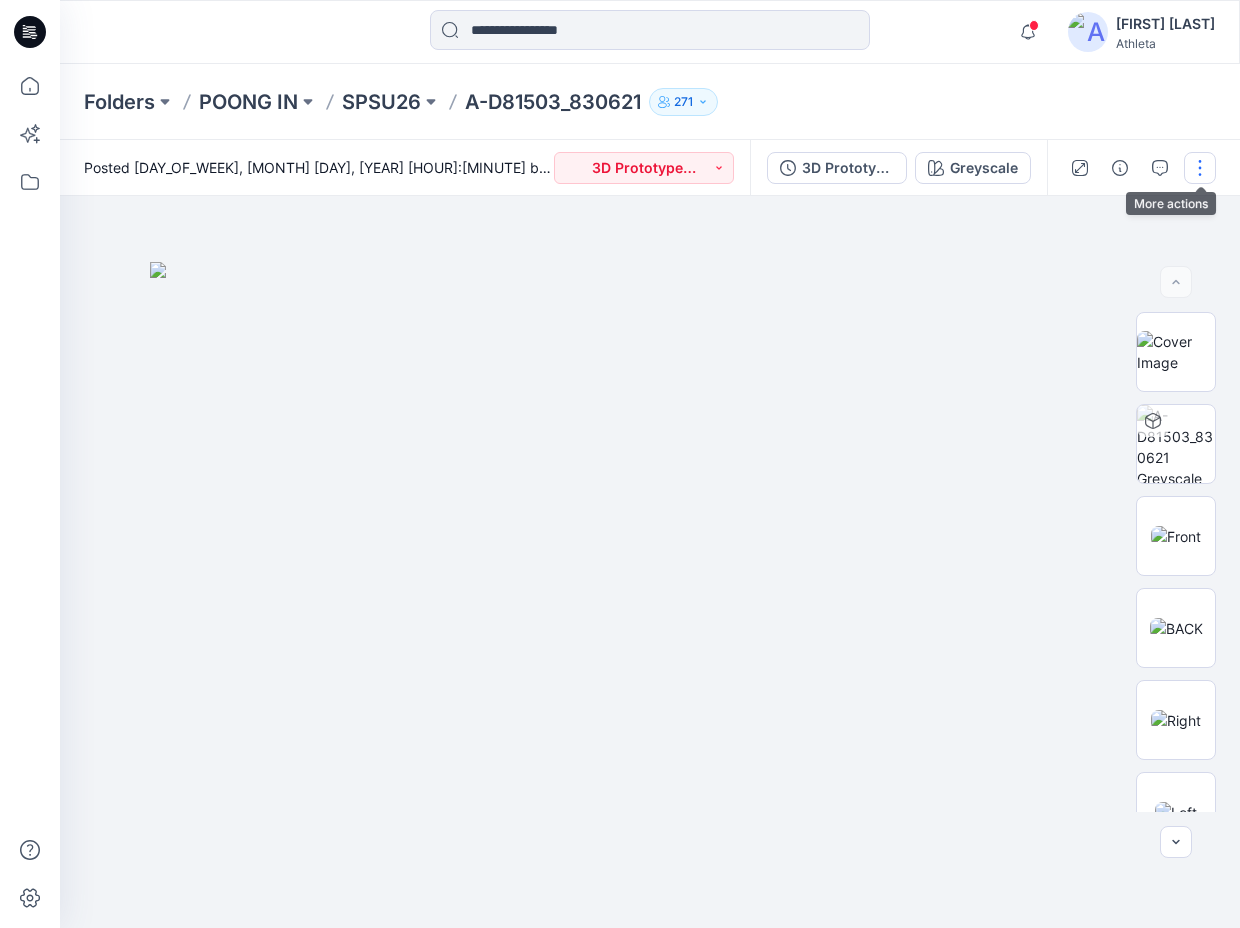 click at bounding box center [1200, 168] 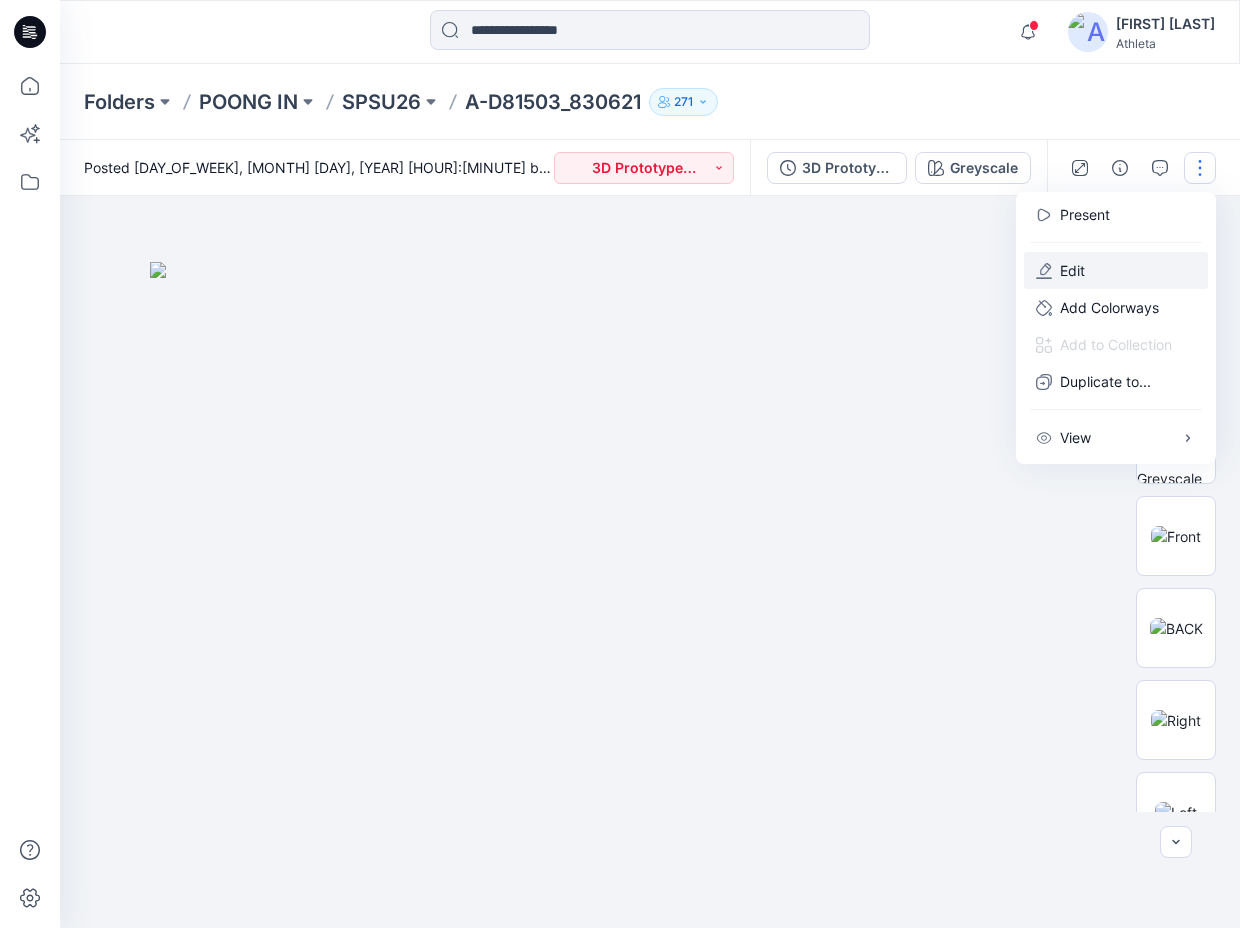 click on "Edit" at bounding box center [1072, 270] 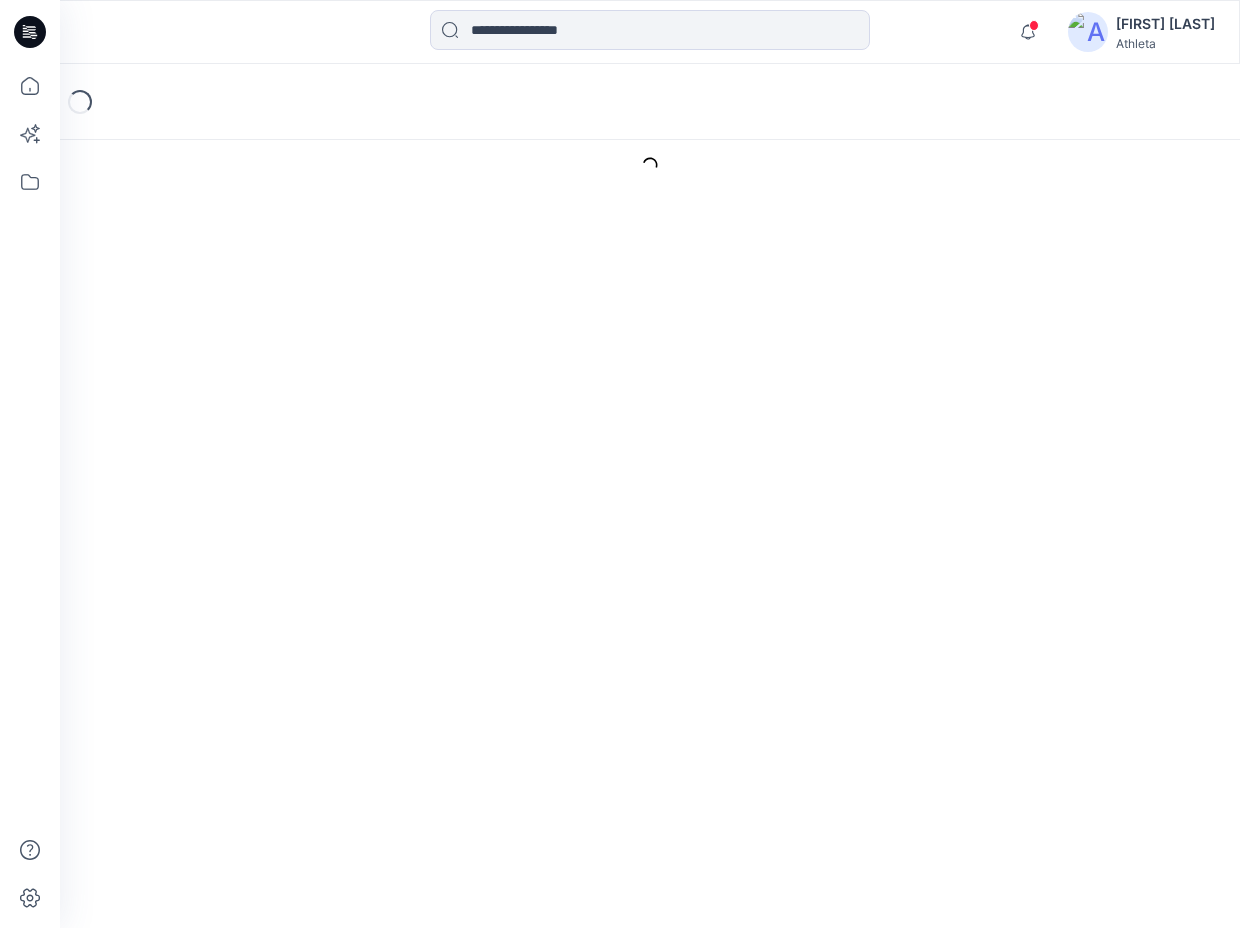 scroll, scrollTop: 0, scrollLeft: 0, axis: both 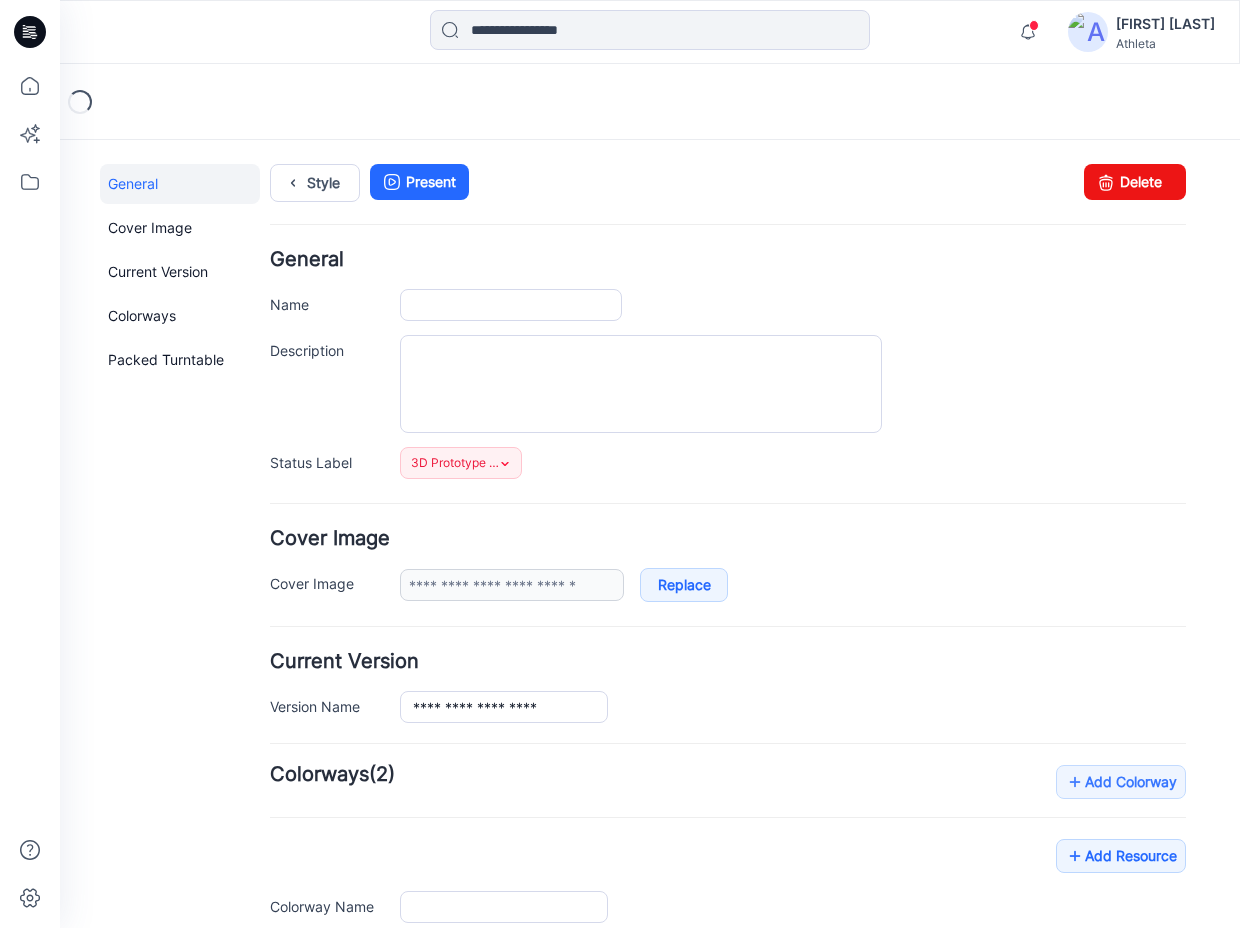 type on "**********" 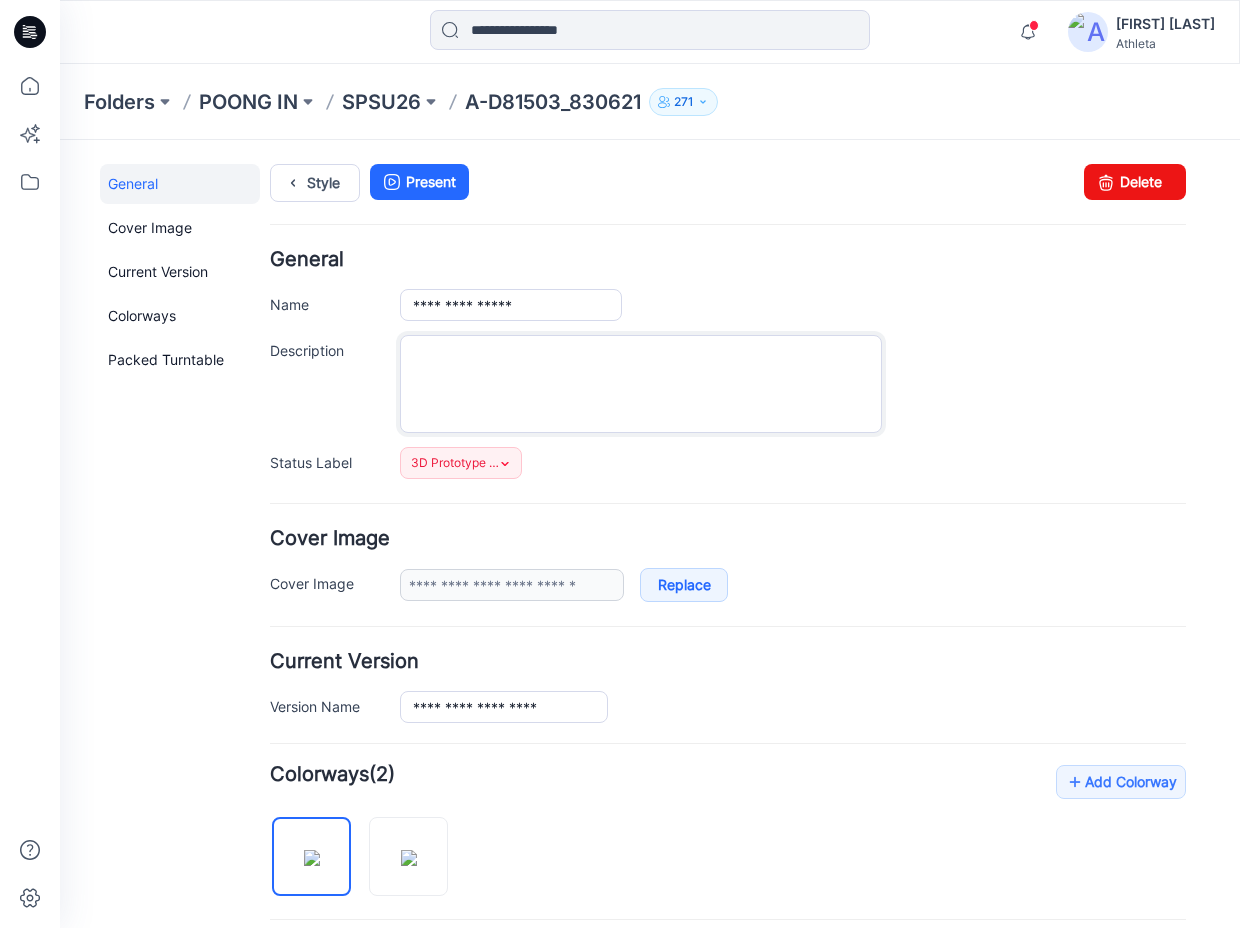 click on "Description" at bounding box center [641, 384] 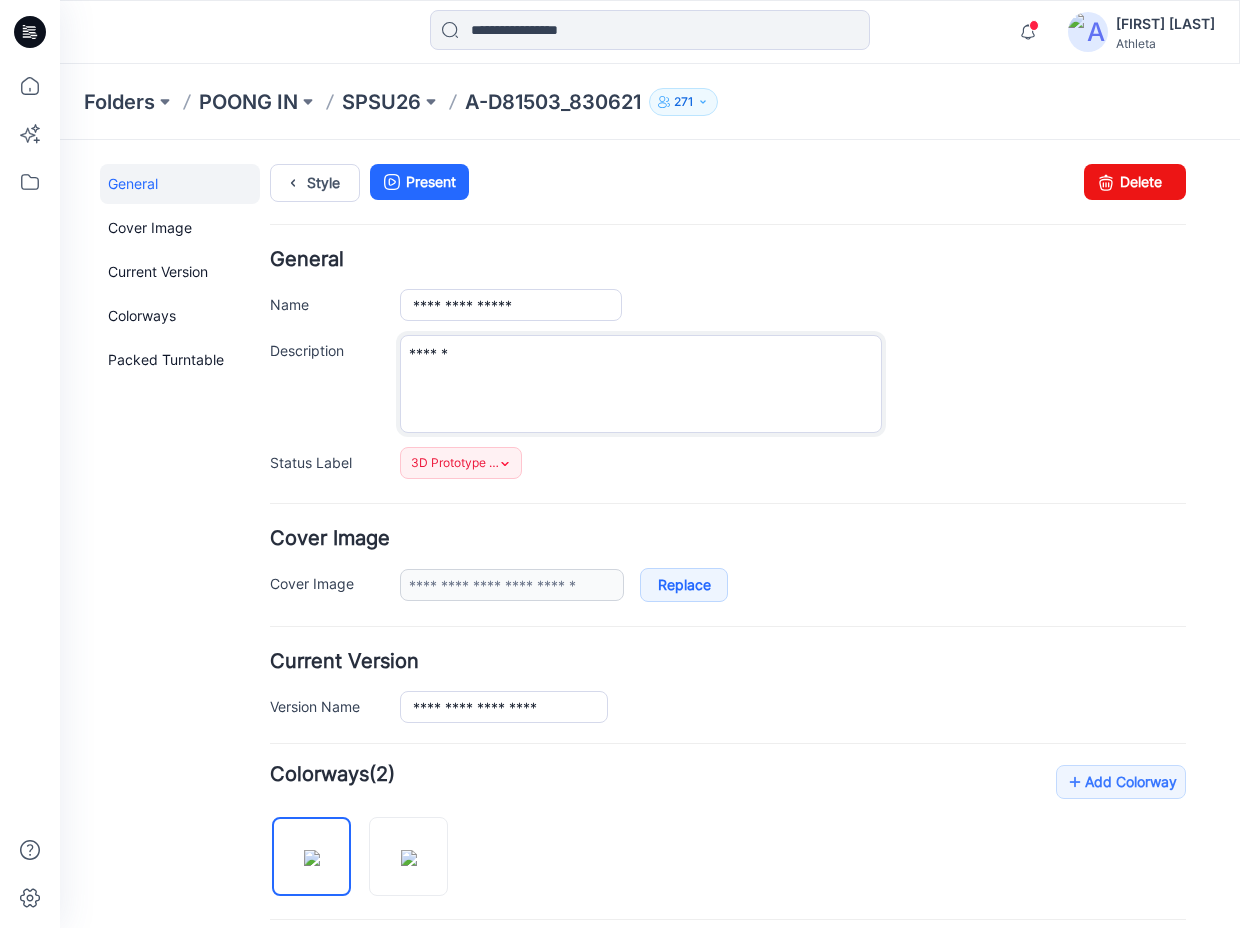 paste on "**********" 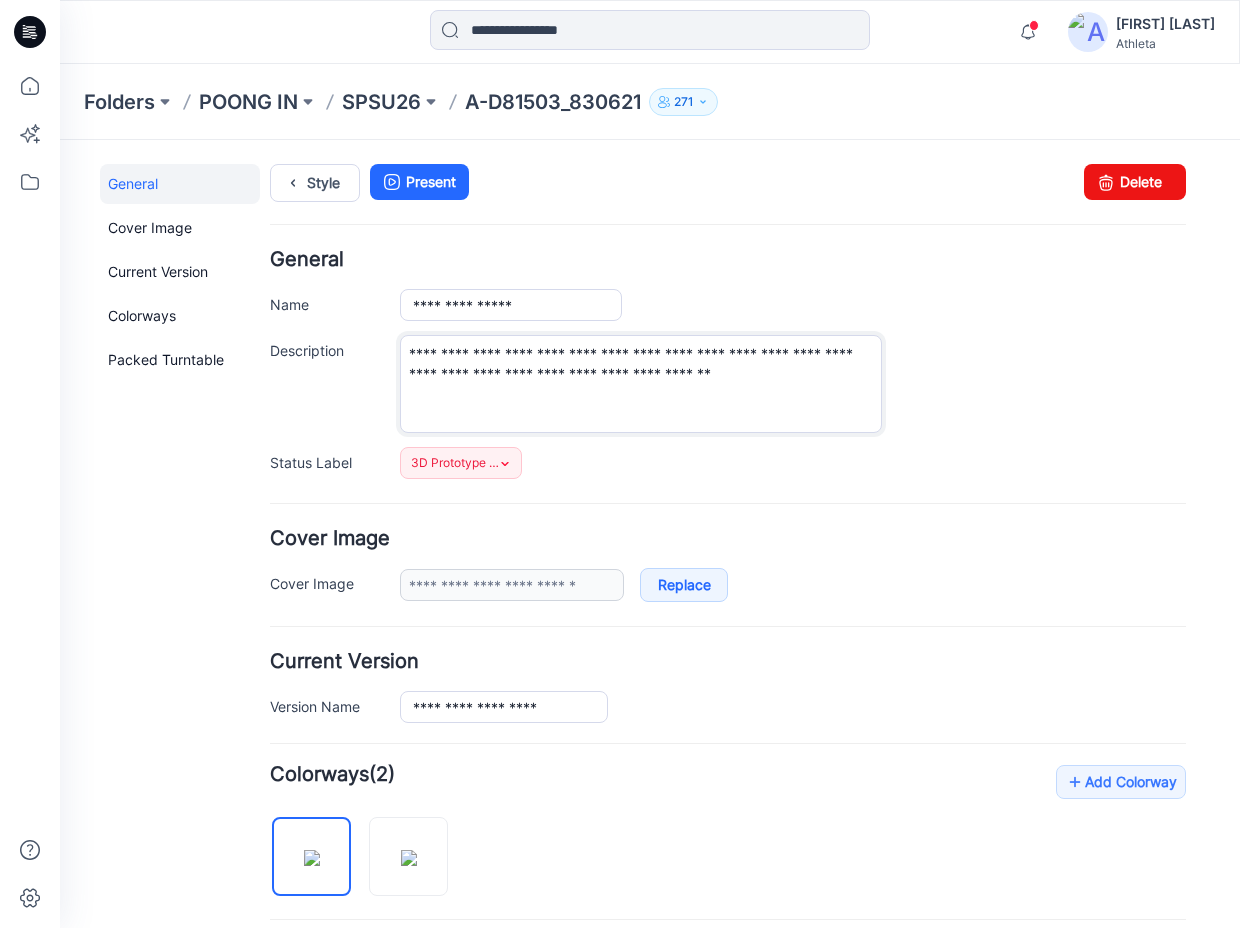 click on "**********" at bounding box center (641, 384) 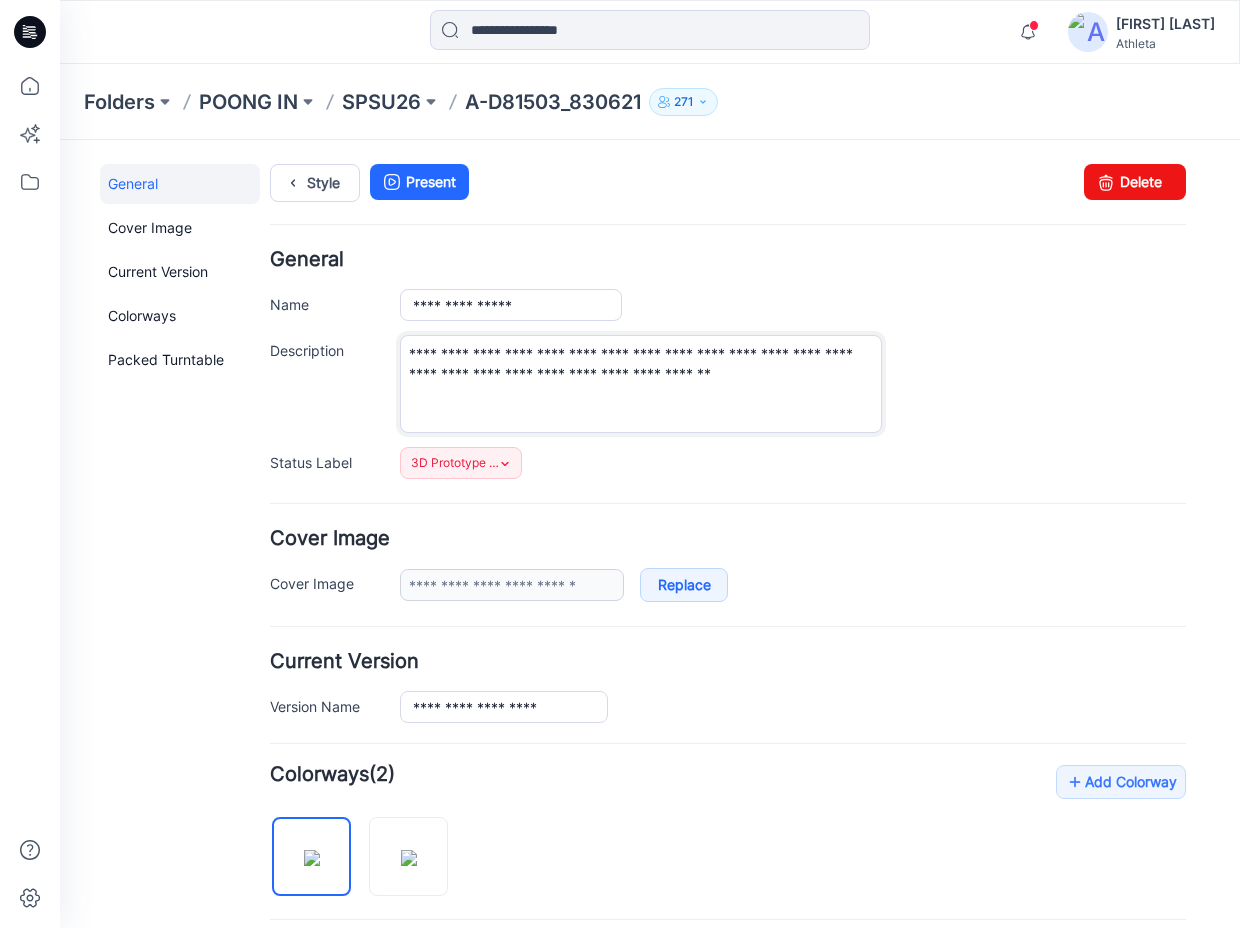 paste on "**********" 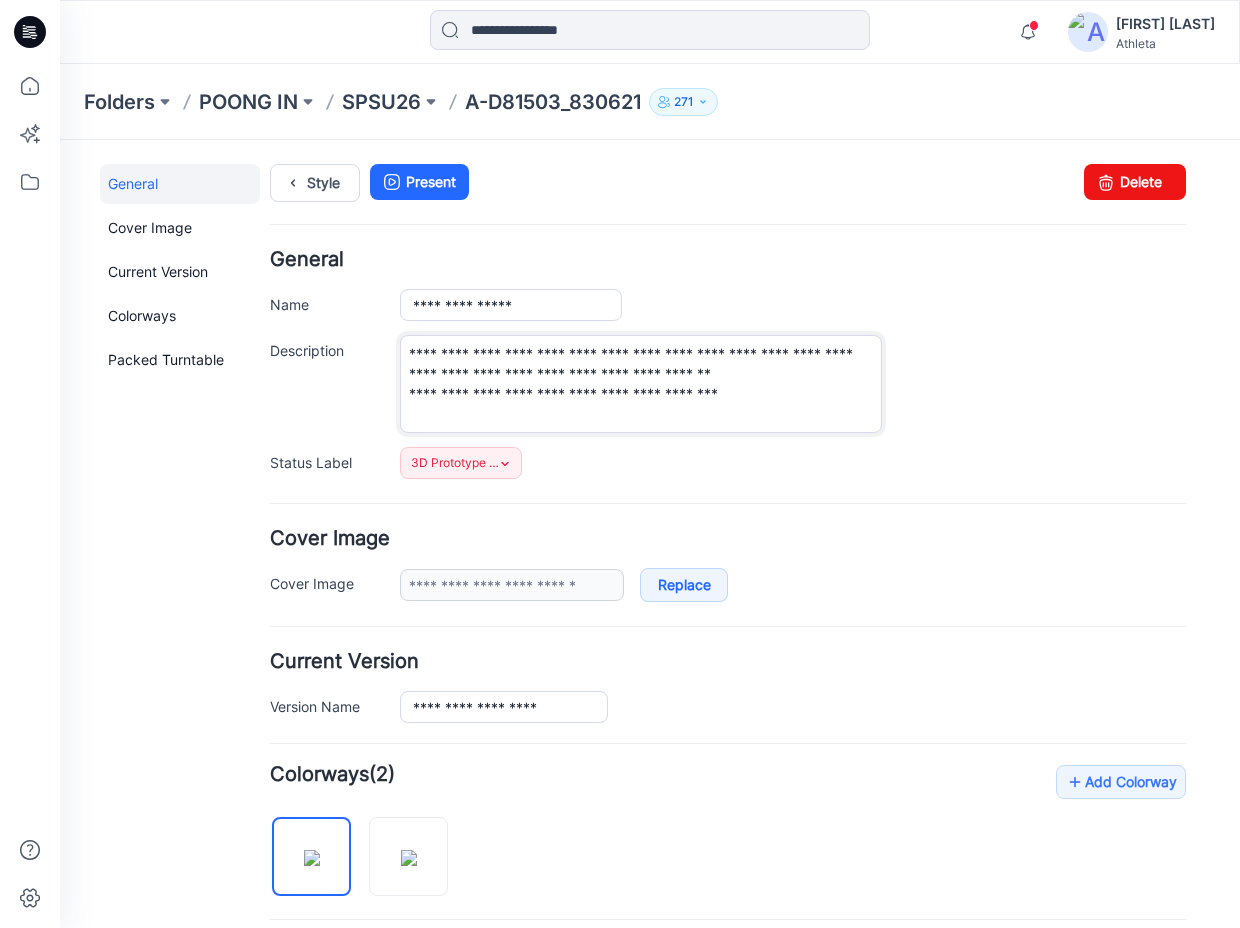 click on "**********" at bounding box center [641, 384] 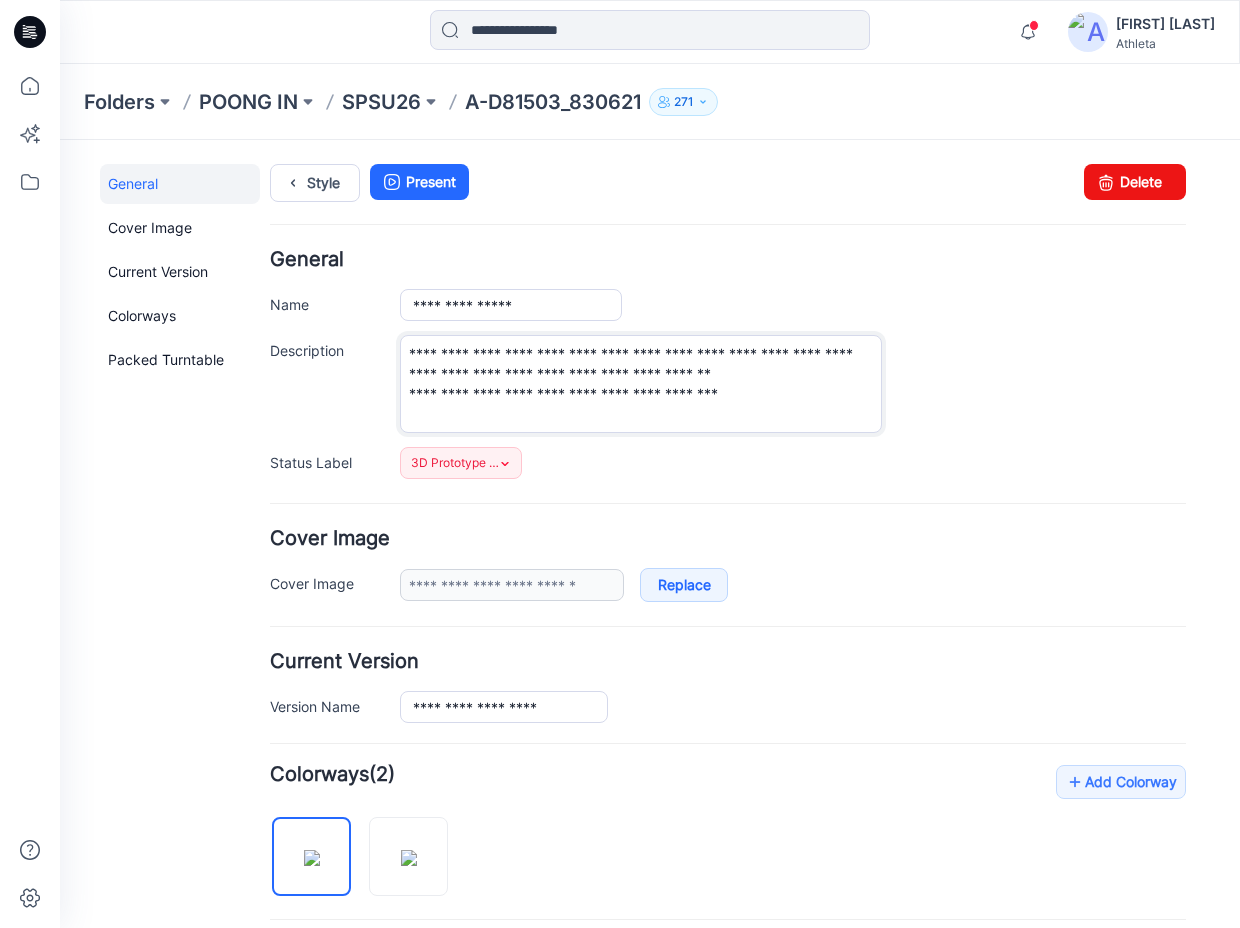 paste on "**********" 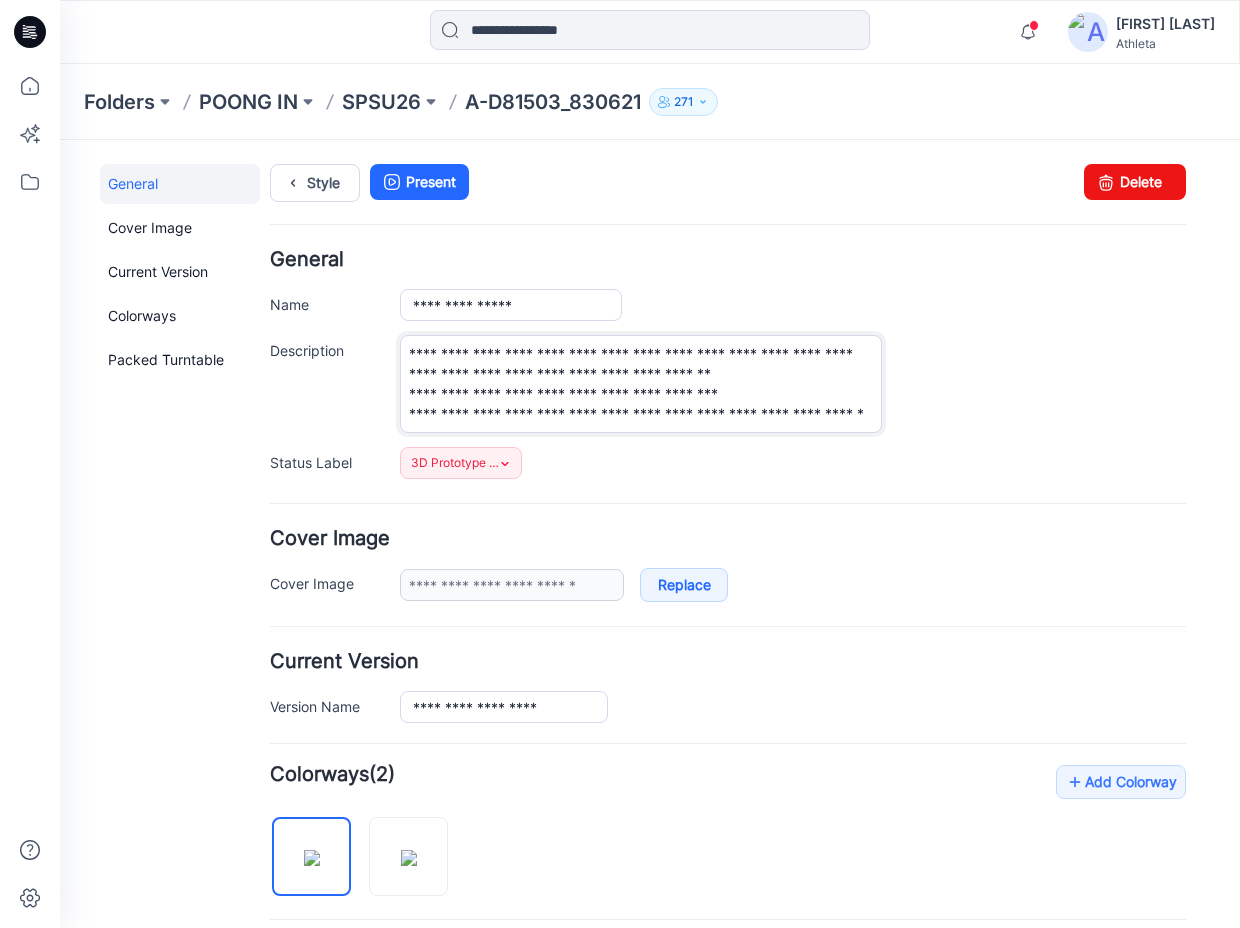 scroll, scrollTop: 10, scrollLeft: 0, axis: vertical 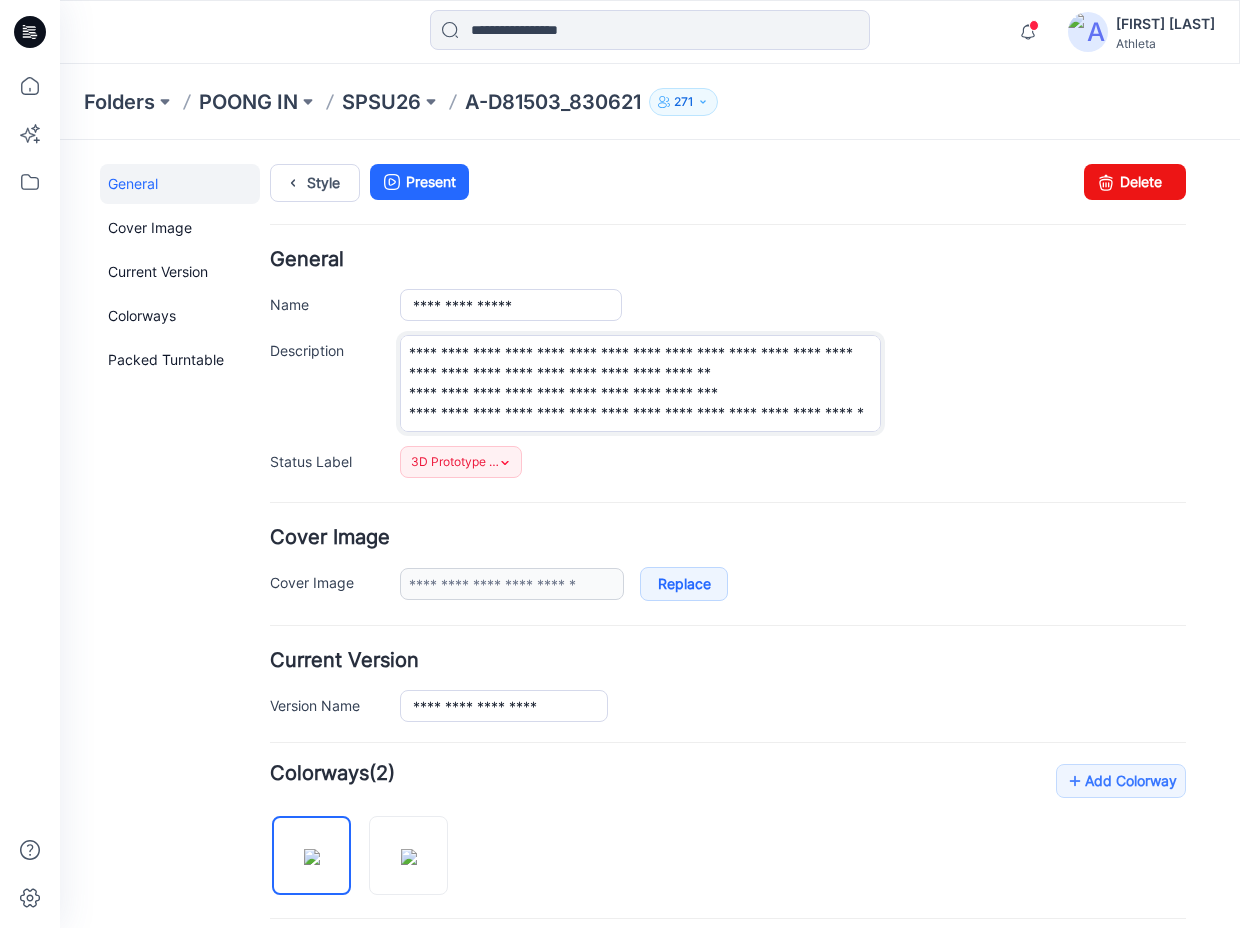 click on "**********" at bounding box center [640, 383] 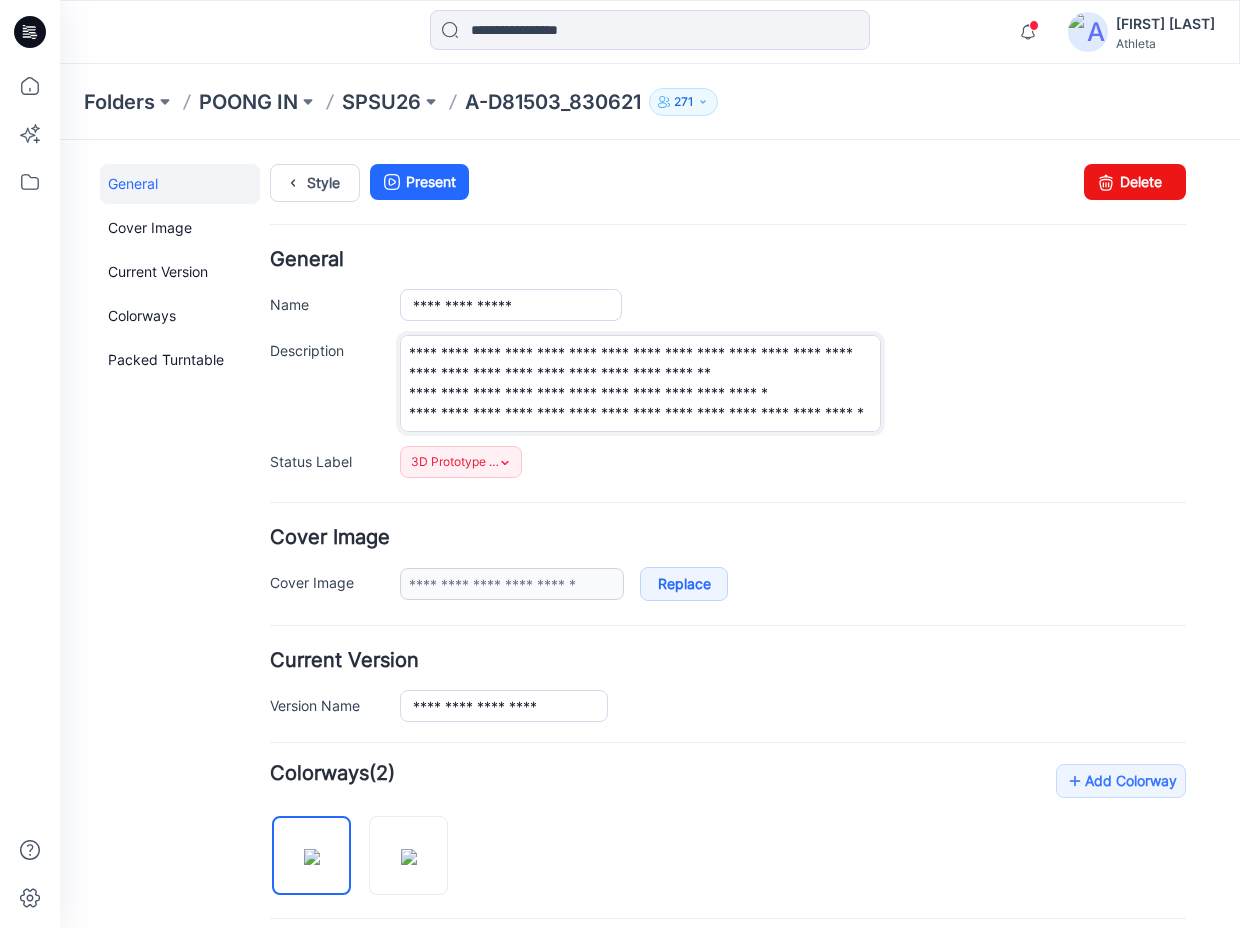 click on "**********" at bounding box center (640, 383) 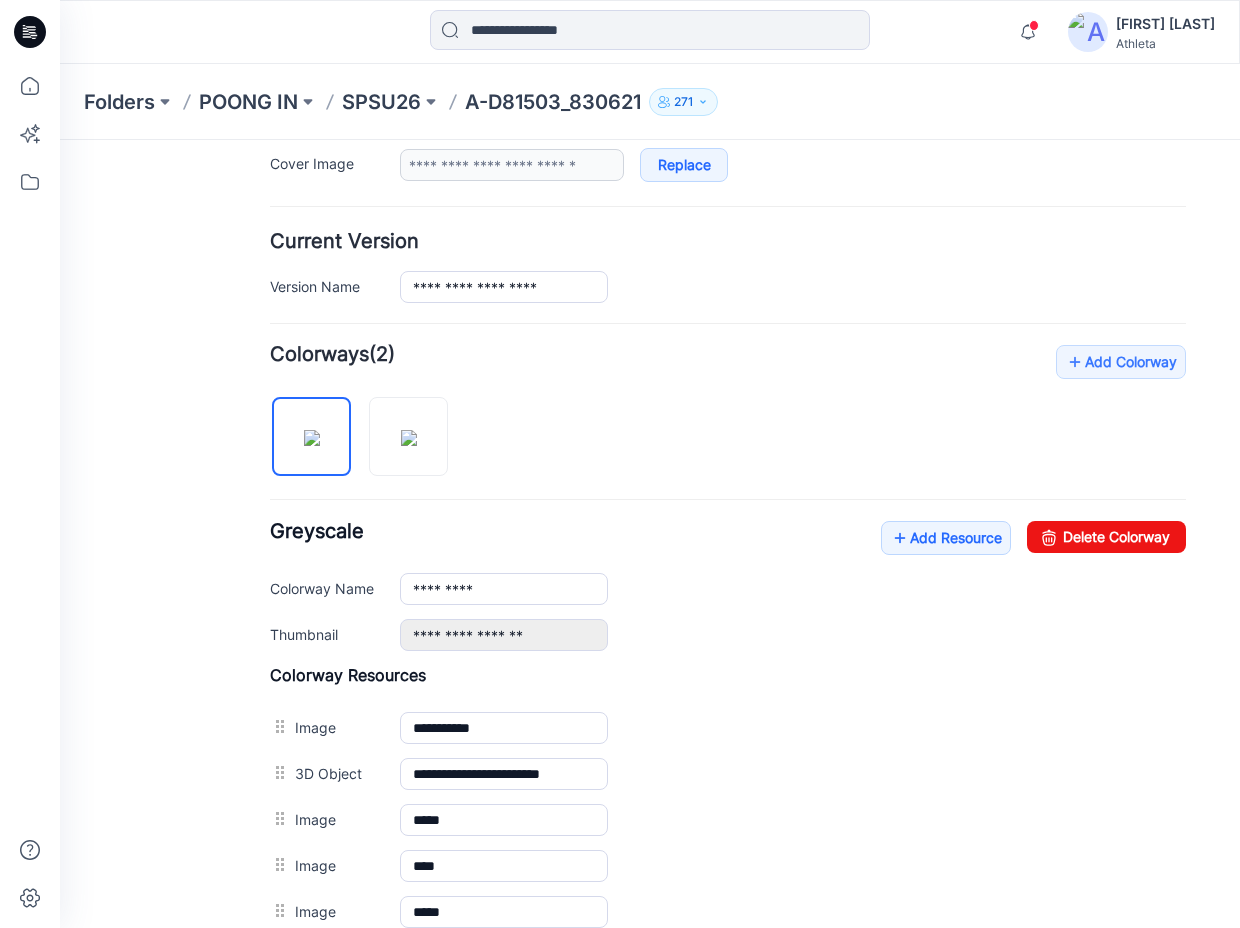 scroll, scrollTop: 500, scrollLeft: 0, axis: vertical 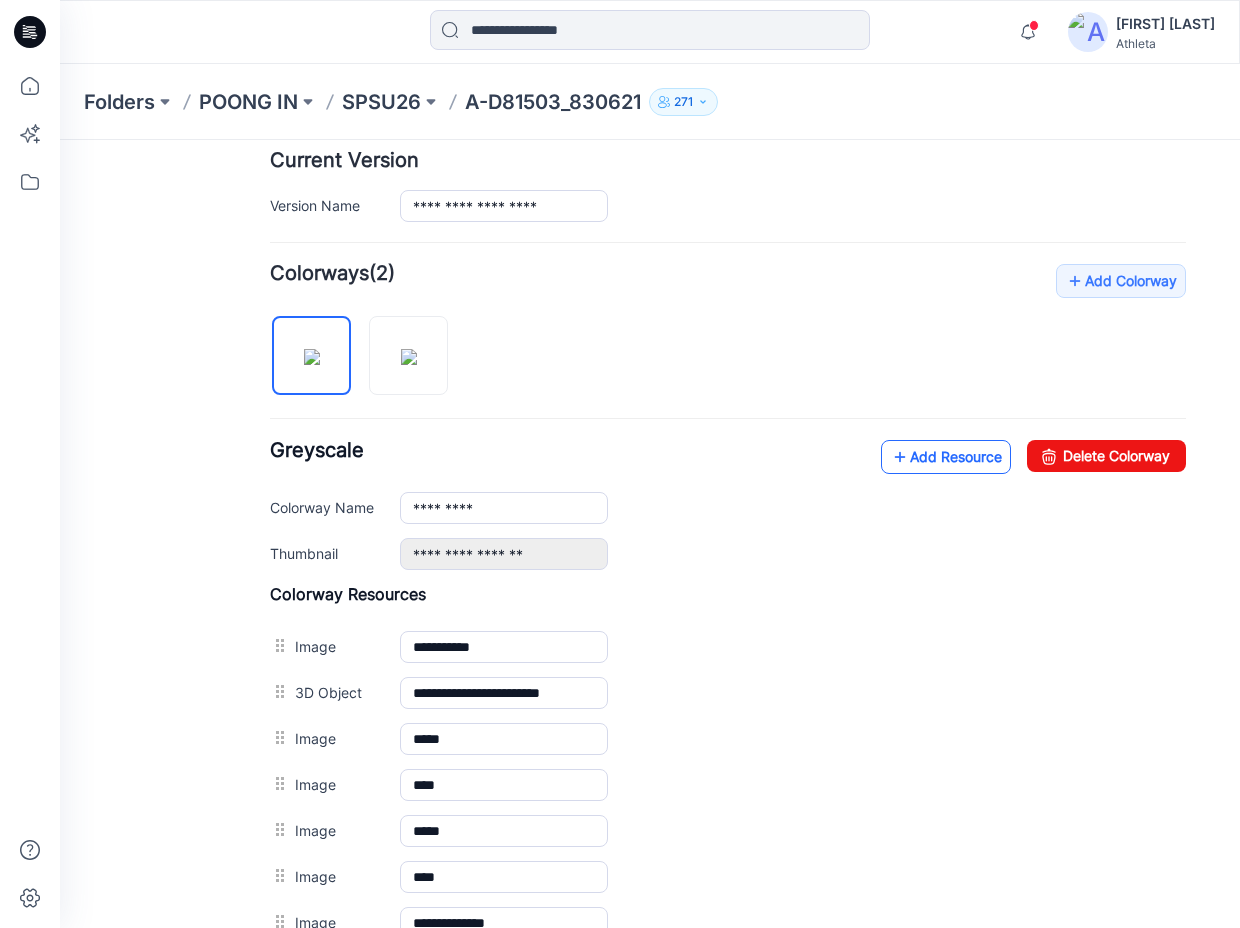 type on "**********" 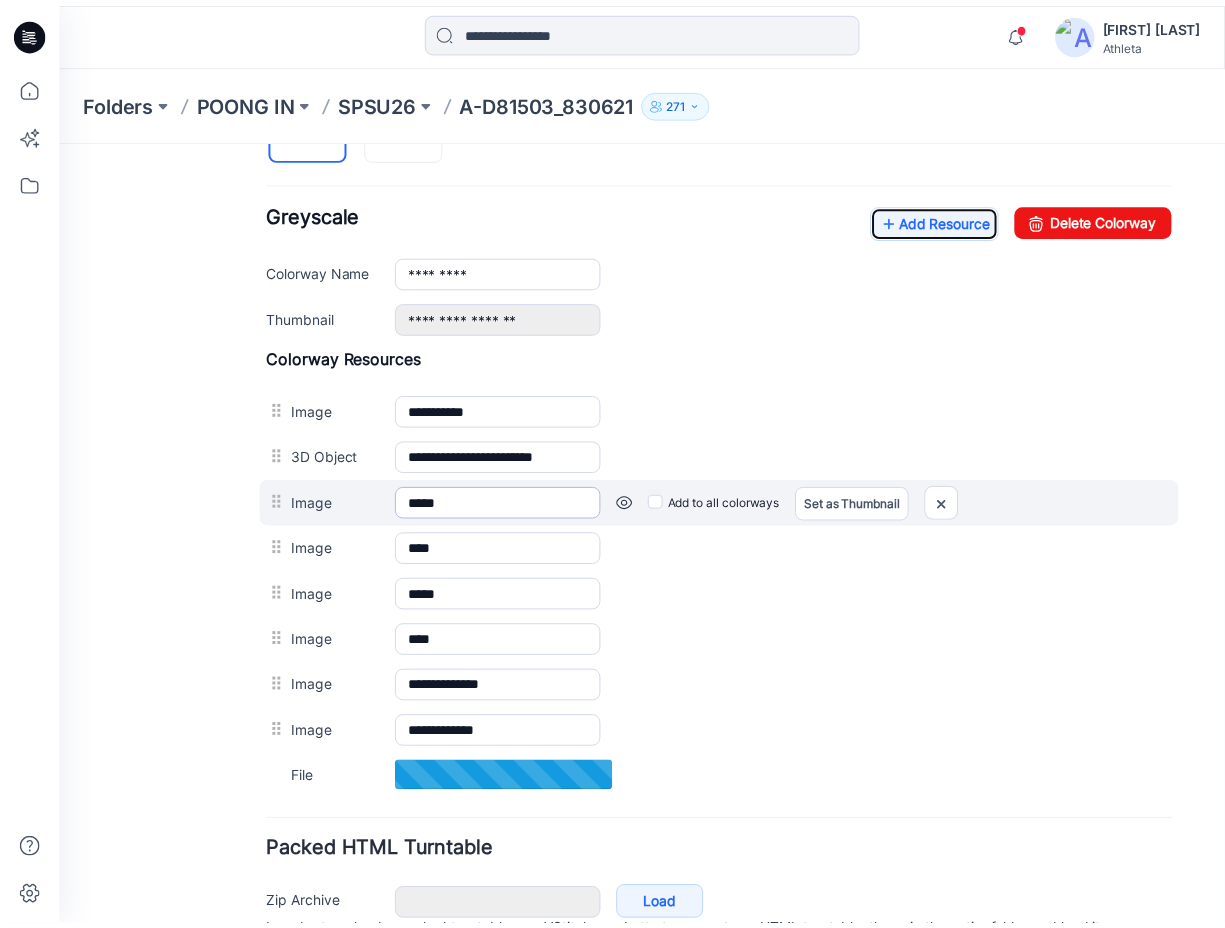 scroll, scrollTop: 628, scrollLeft: 0, axis: vertical 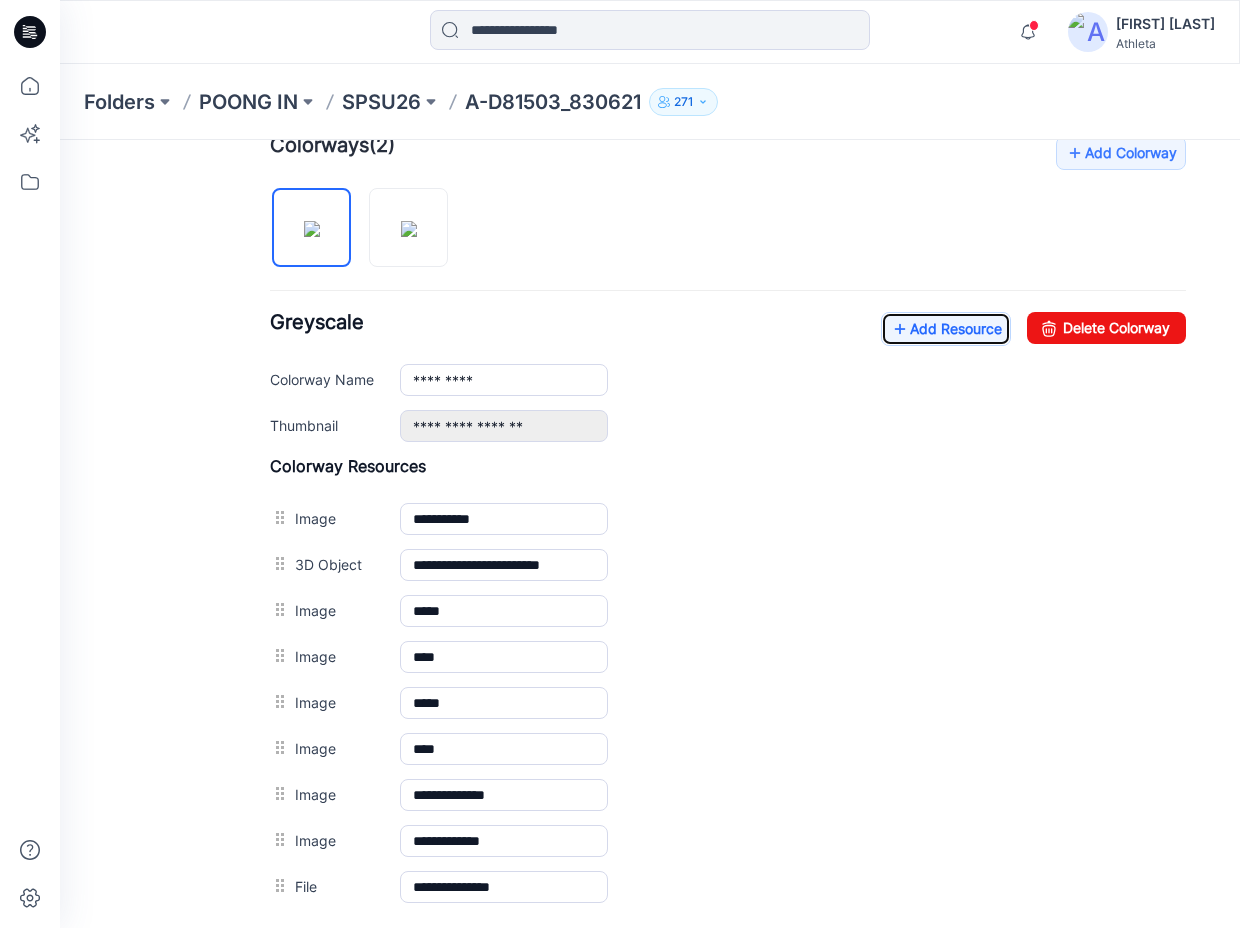 click 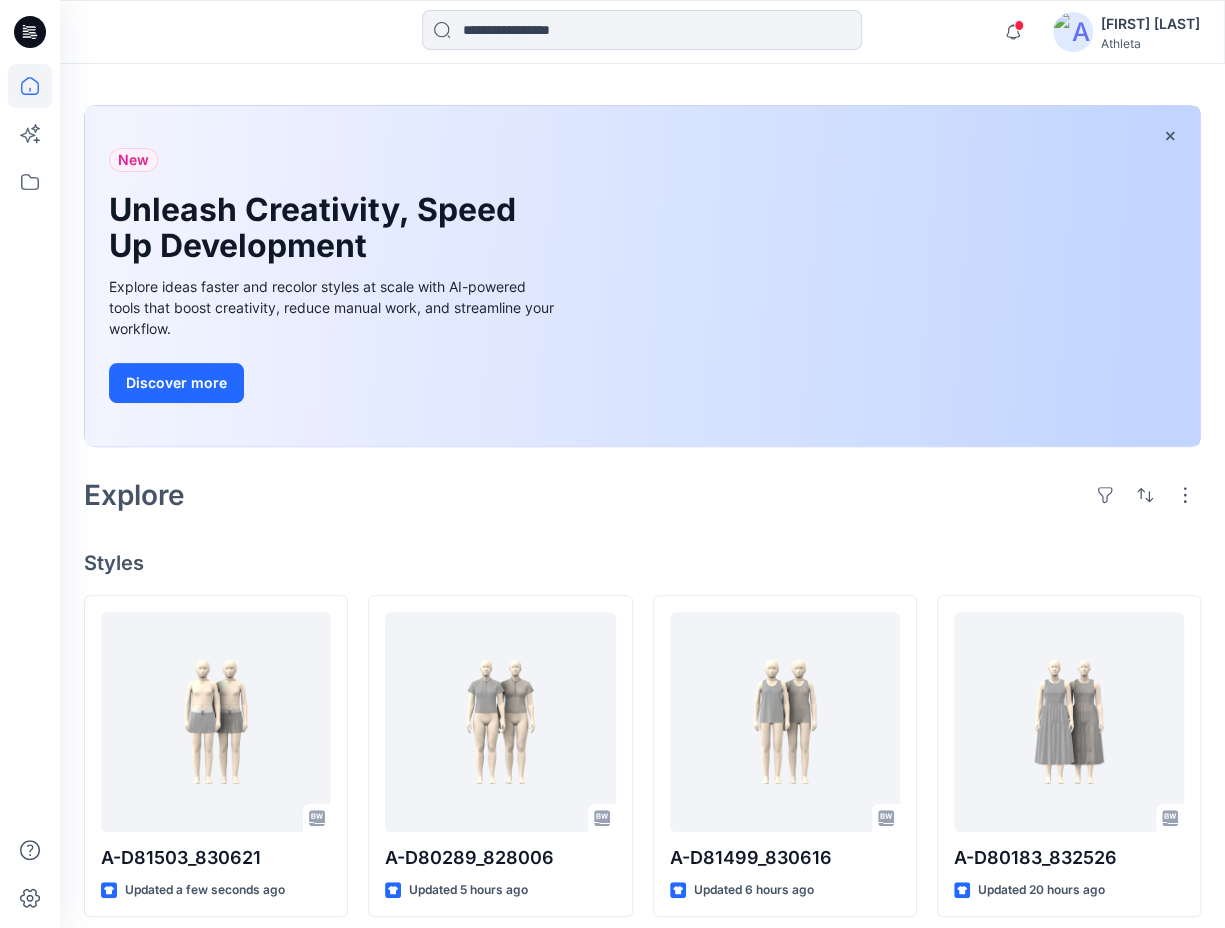 scroll, scrollTop: 100, scrollLeft: 0, axis: vertical 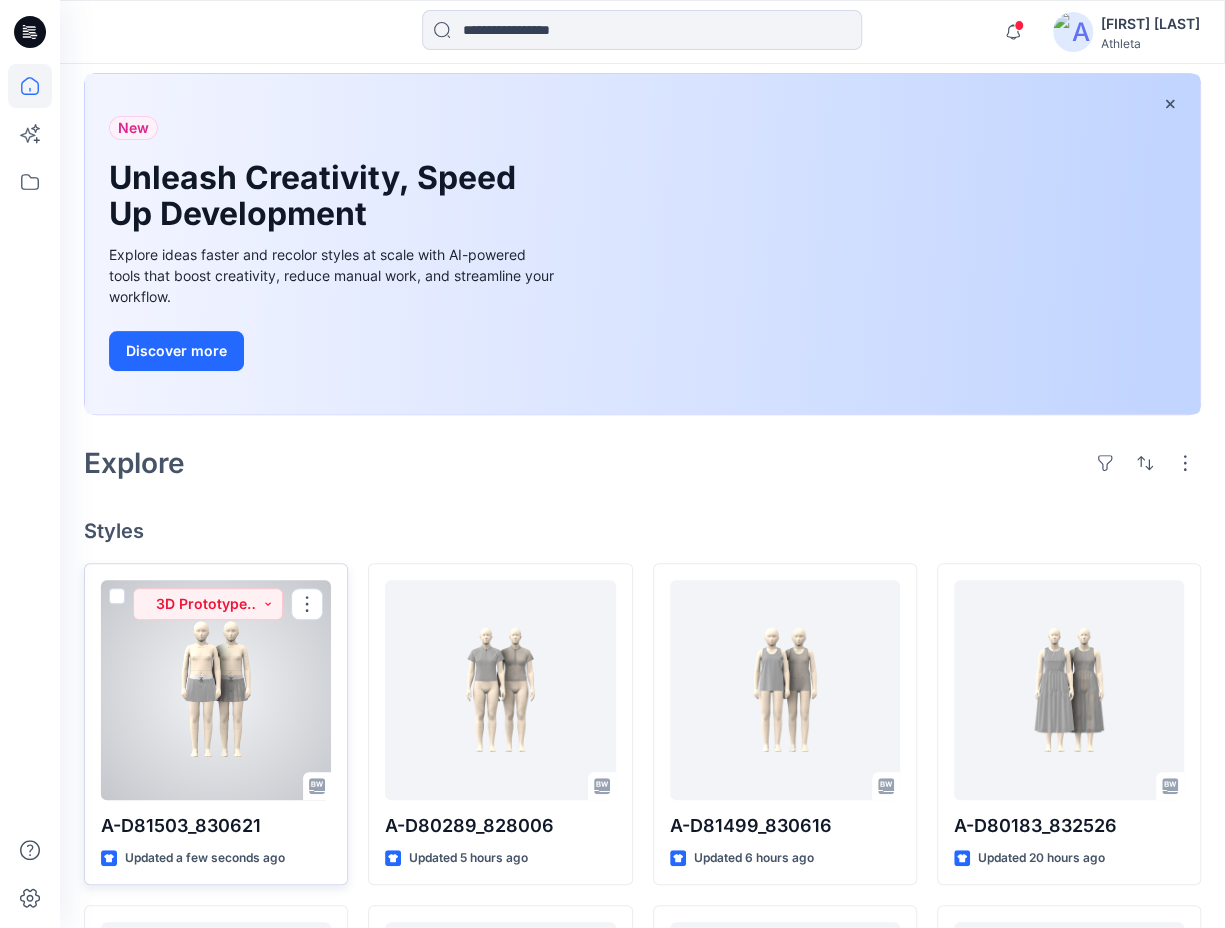 click at bounding box center (216, 690) 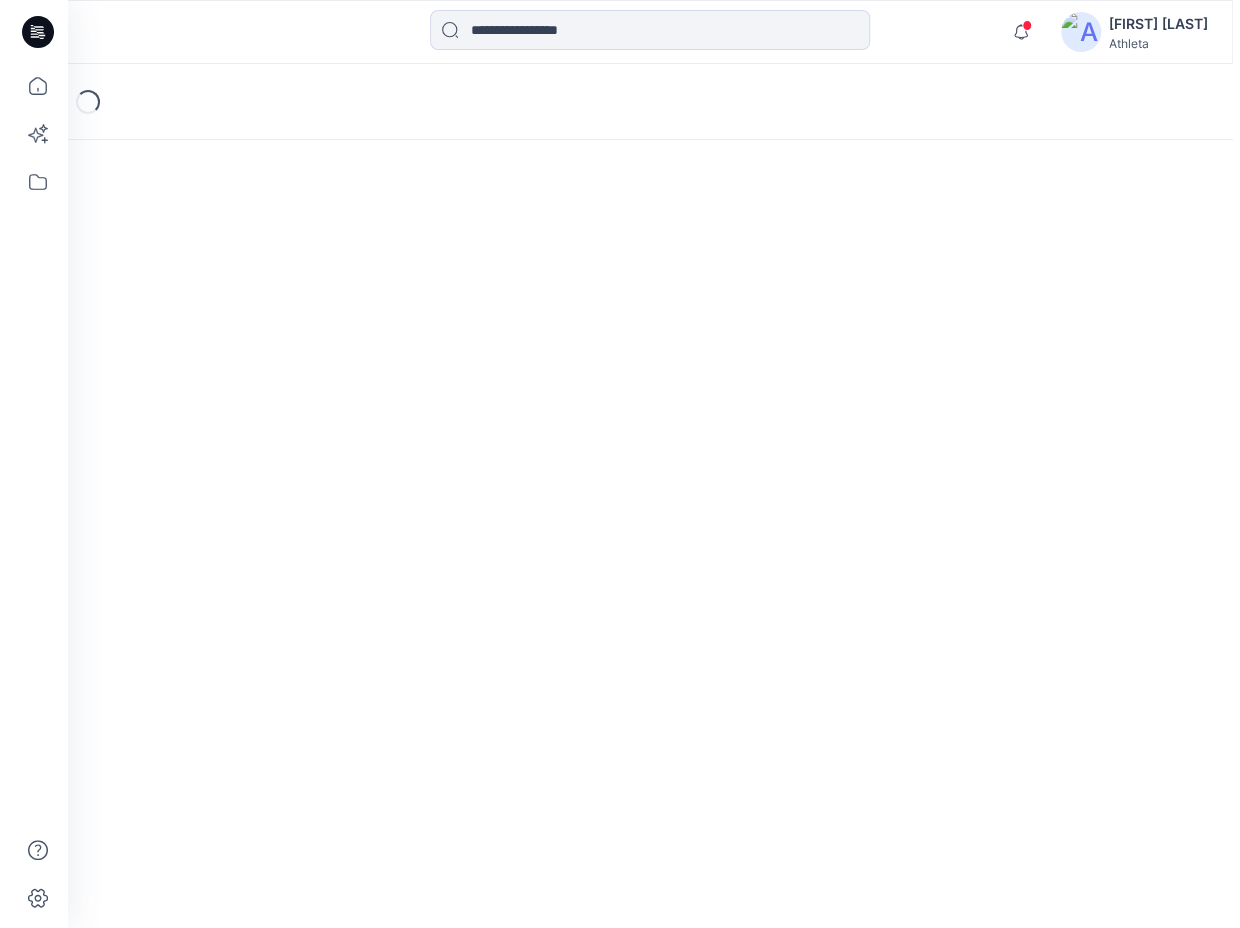 scroll, scrollTop: 0, scrollLeft: 0, axis: both 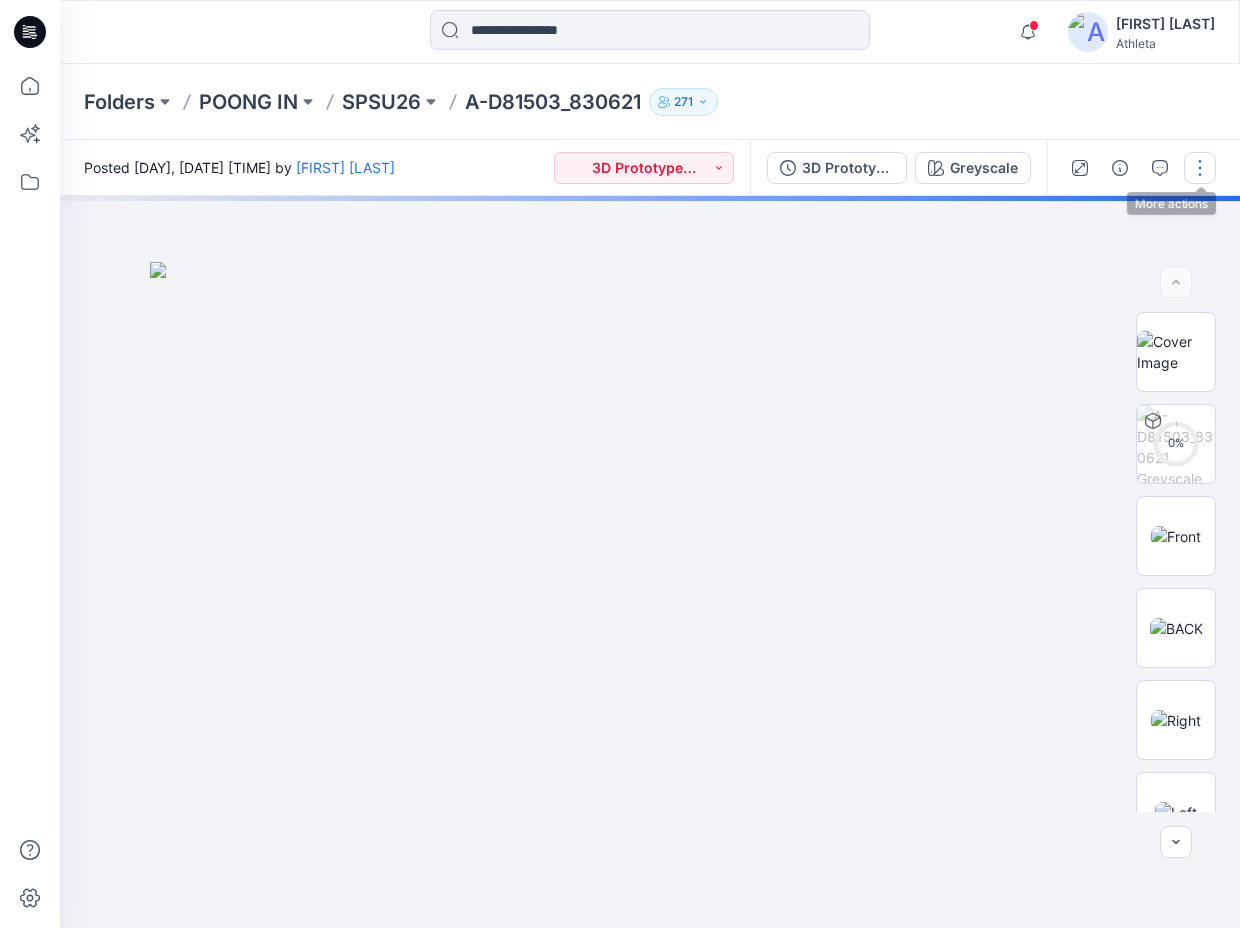 click at bounding box center [1200, 168] 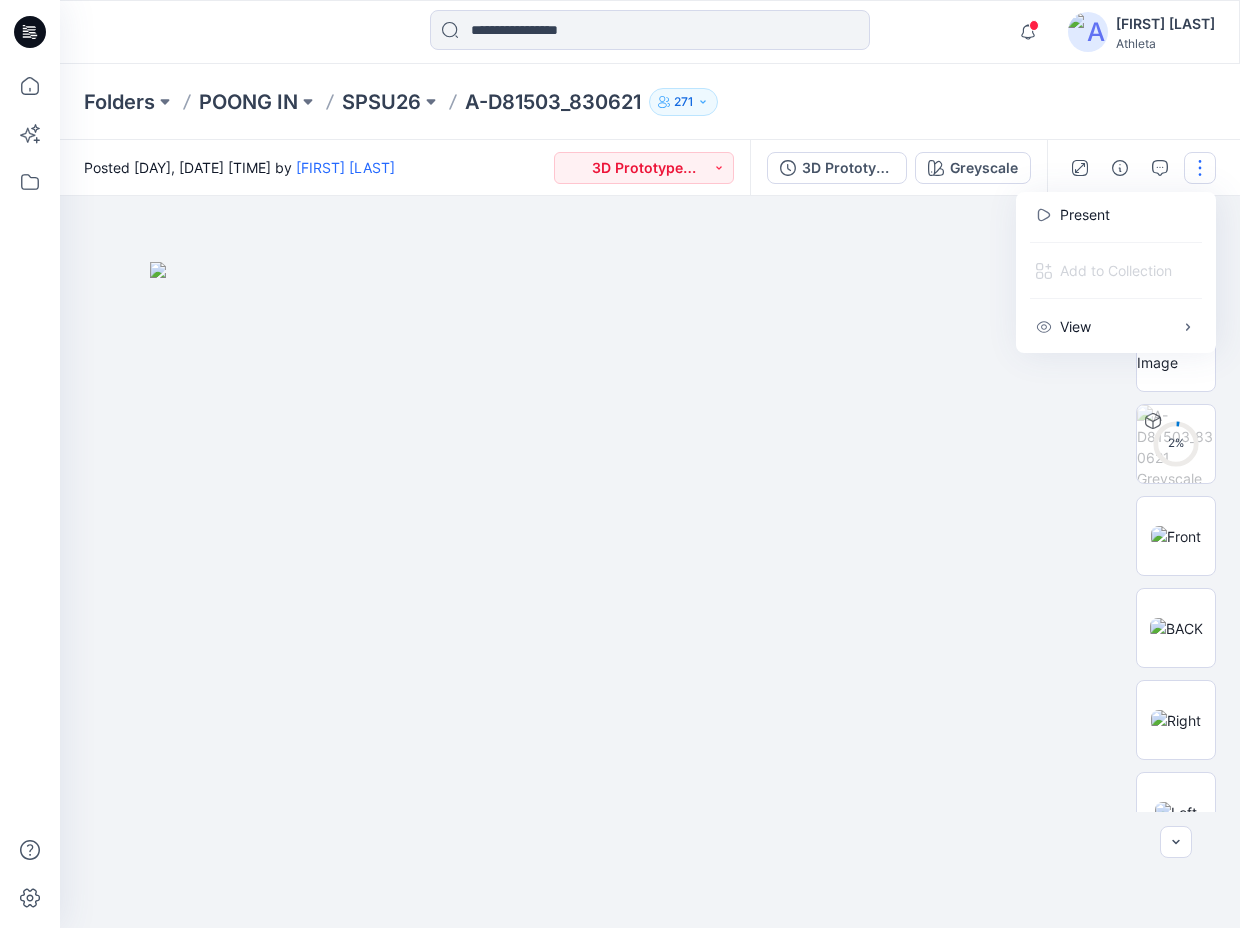 click on "Present" at bounding box center (1085, 214) 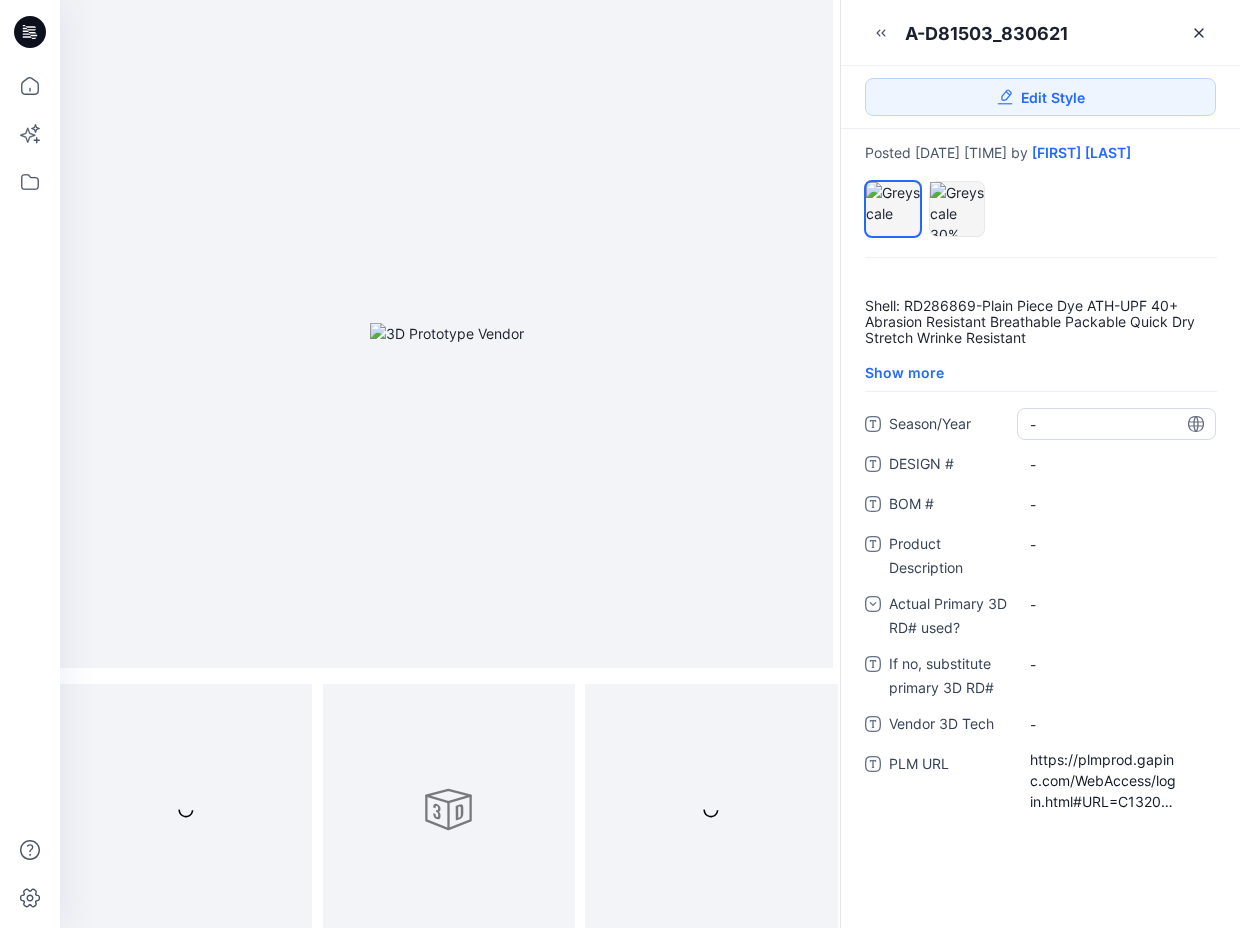 click on "-" at bounding box center [1116, 424] 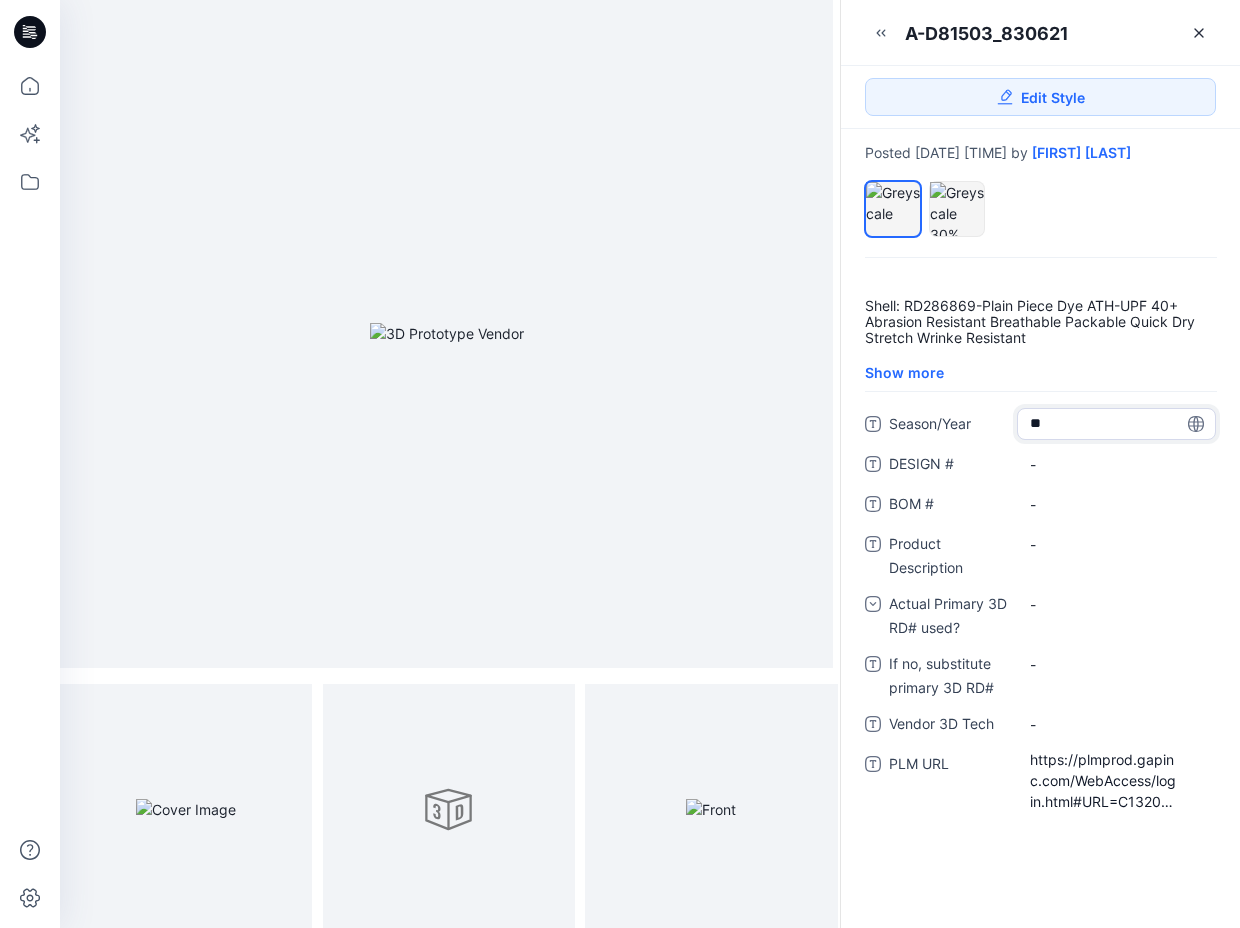 type on "*" 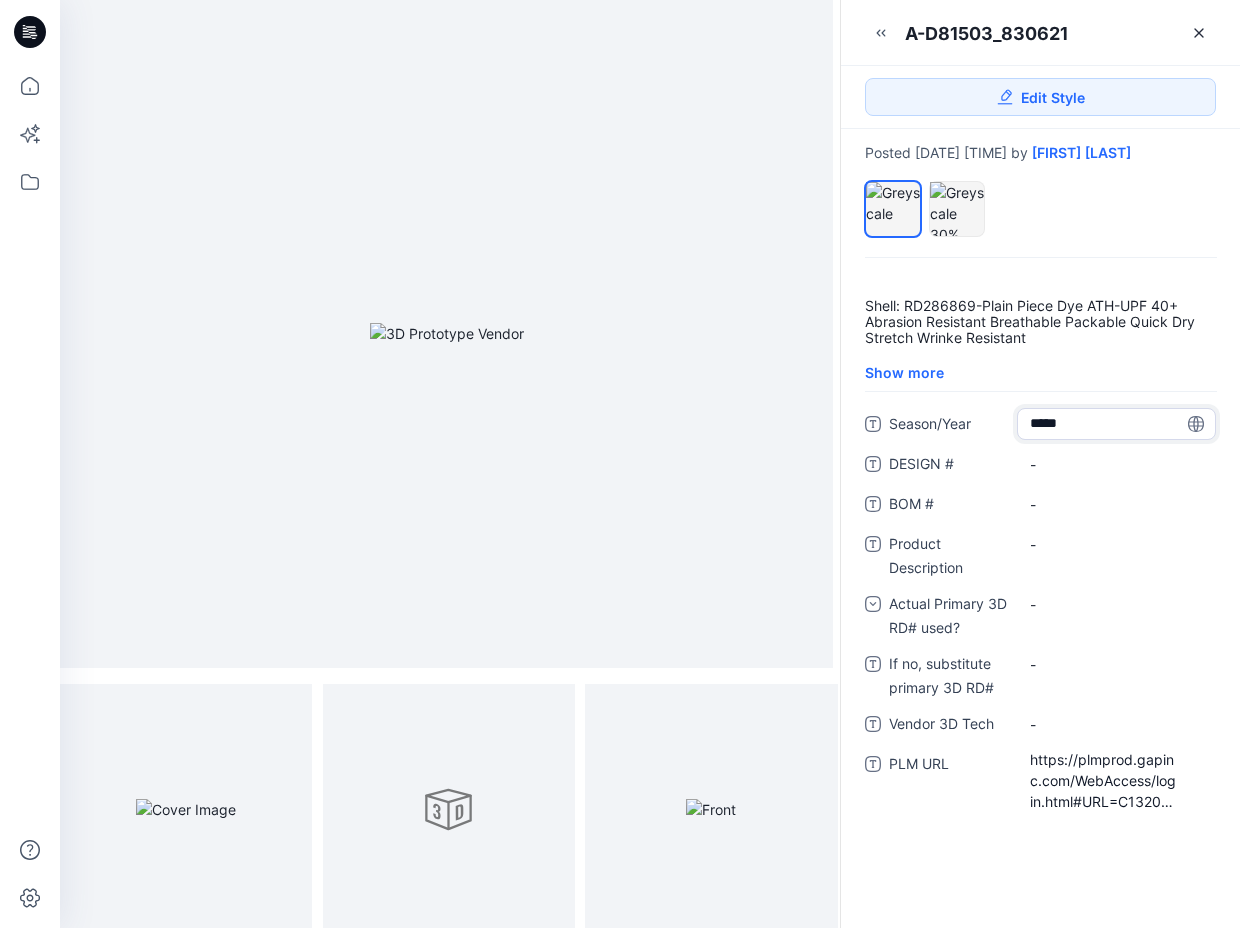 click on "*****" at bounding box center (1116, 424) 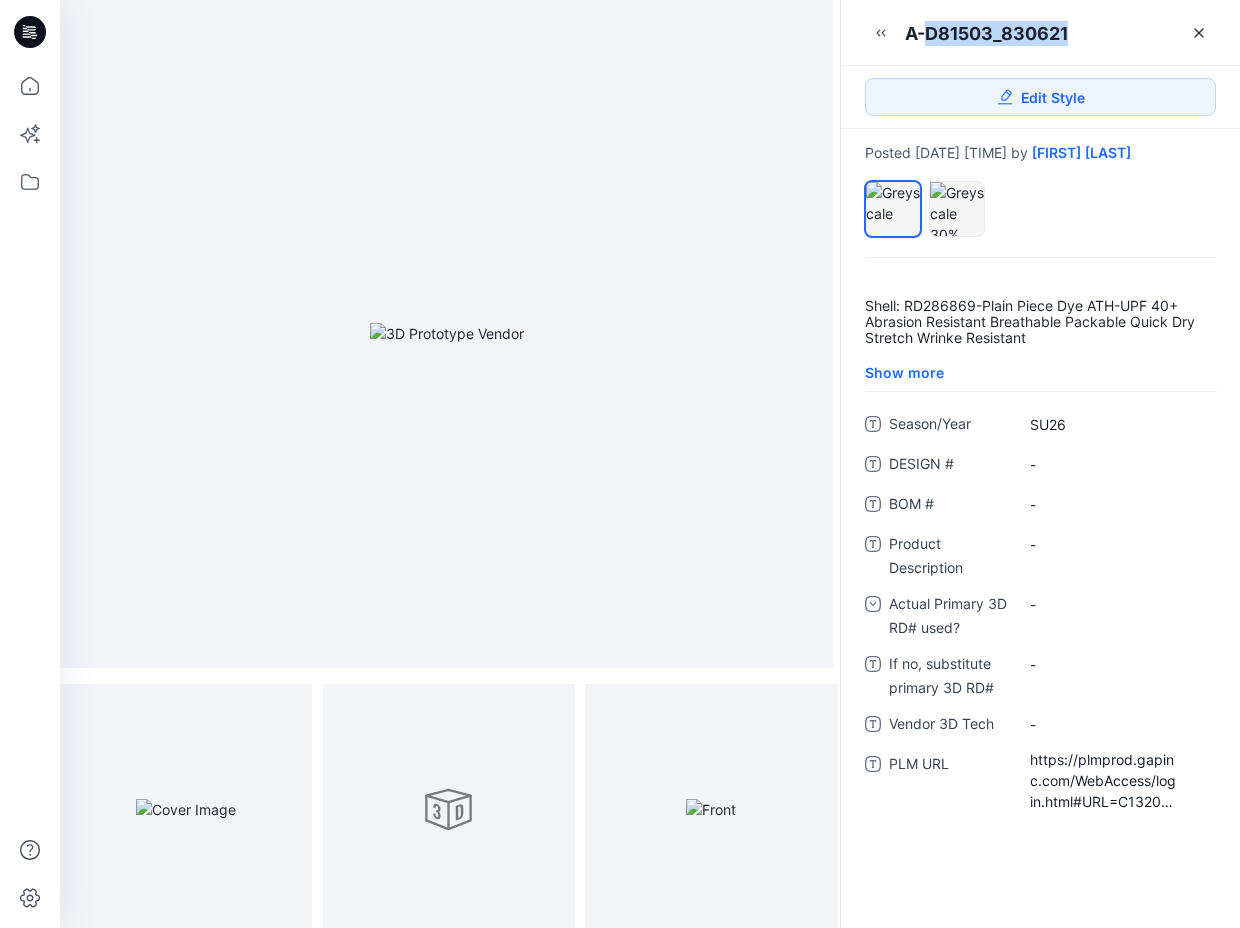 drag, startPoint x: 1074, startPoint y: 34, endPoint x: 934, endPoint y: 45, distance: 140.43147 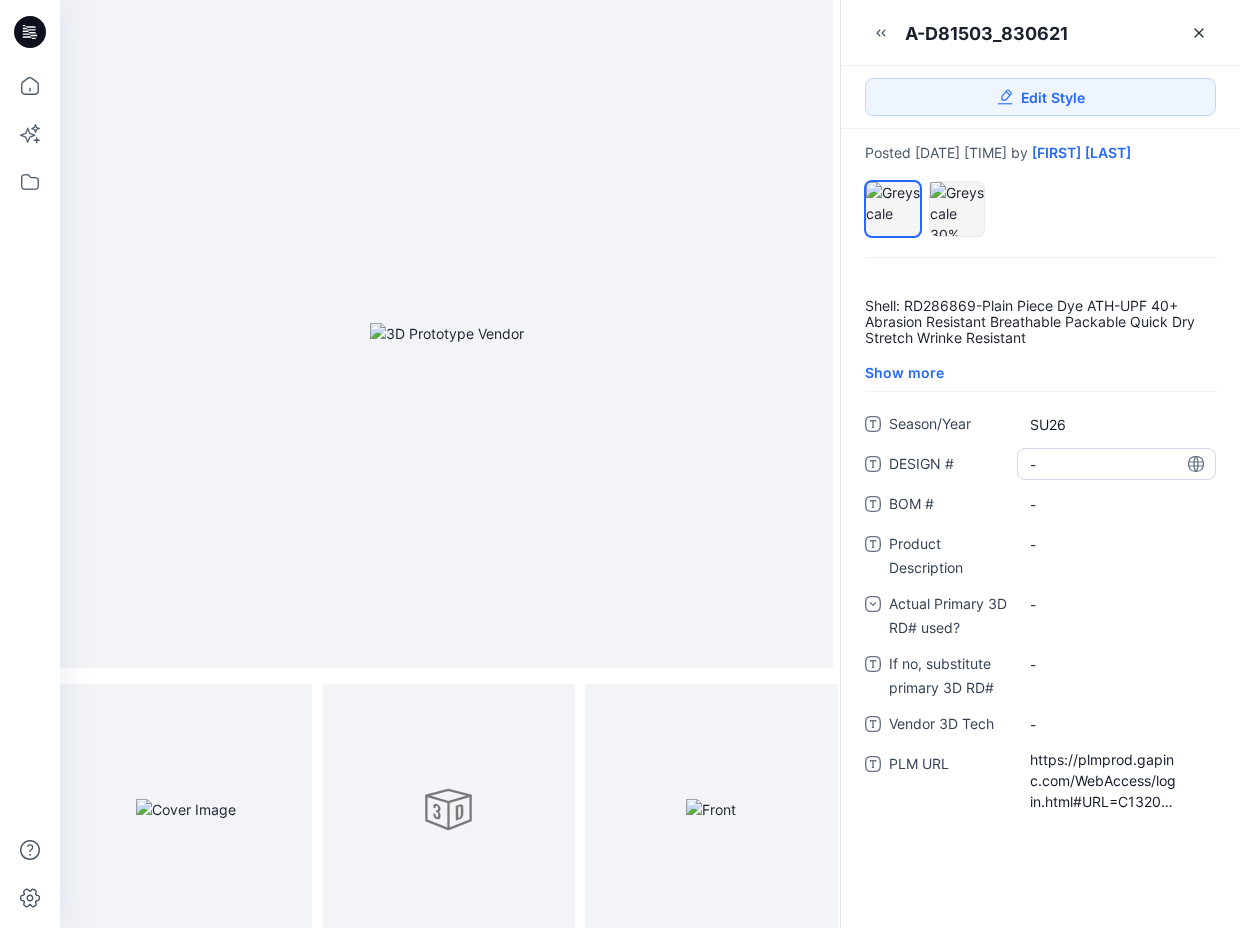 click on "-" at bounding box center [1116, 464] 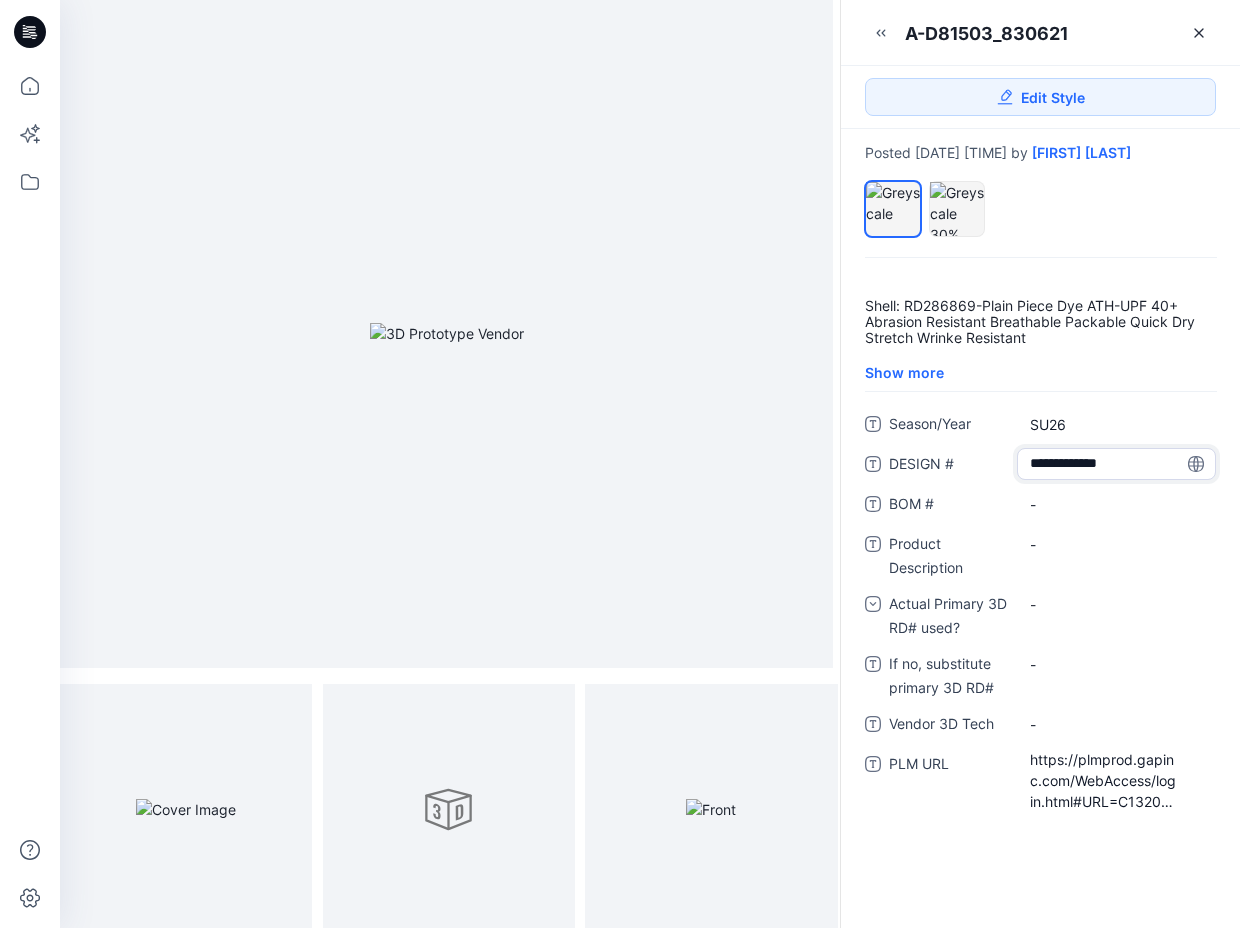 drag, startPoint x: 1144, startPoint y: 463, endPoint x: 1089, endPoint y: 465, distance: 55.03635 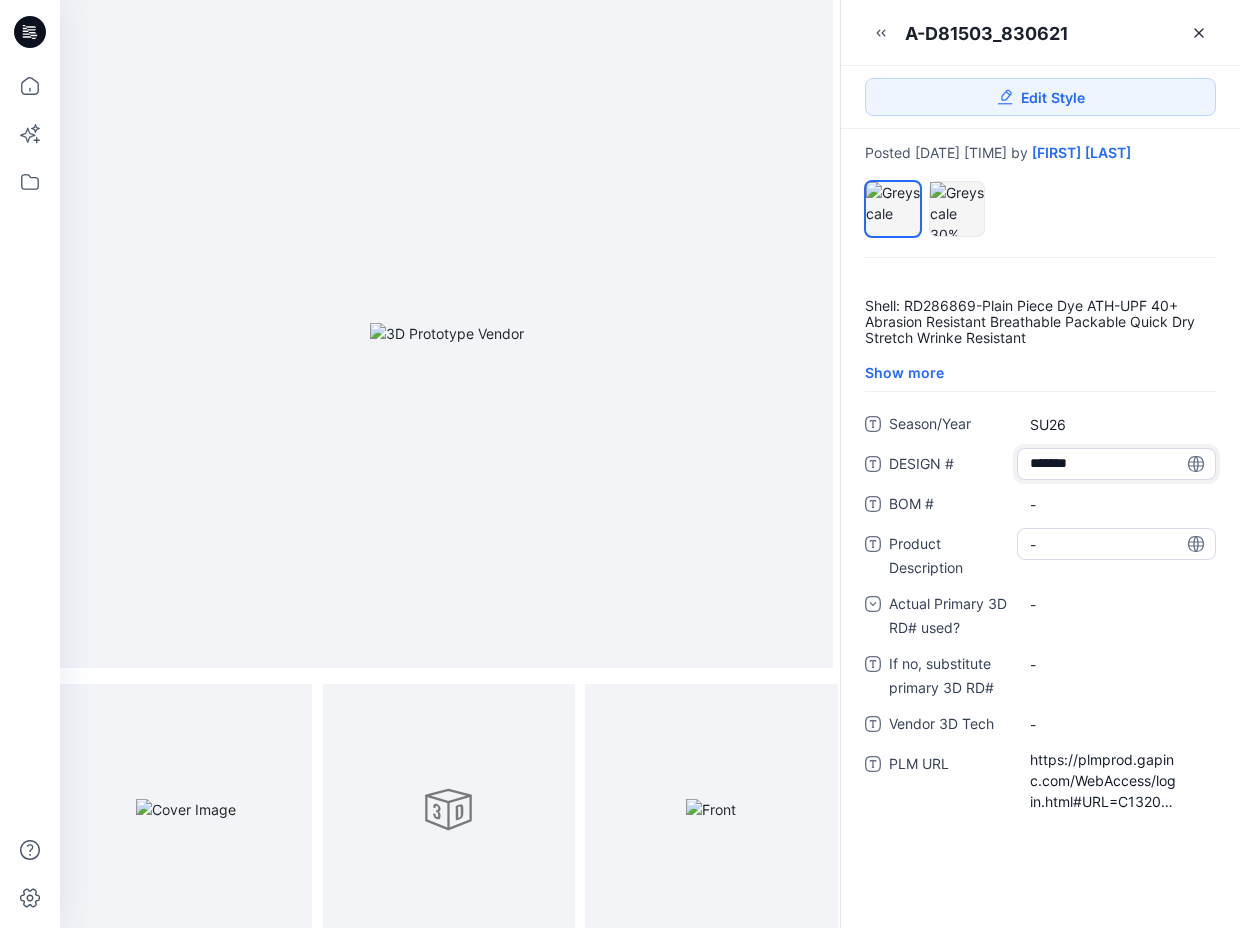 type on "******" 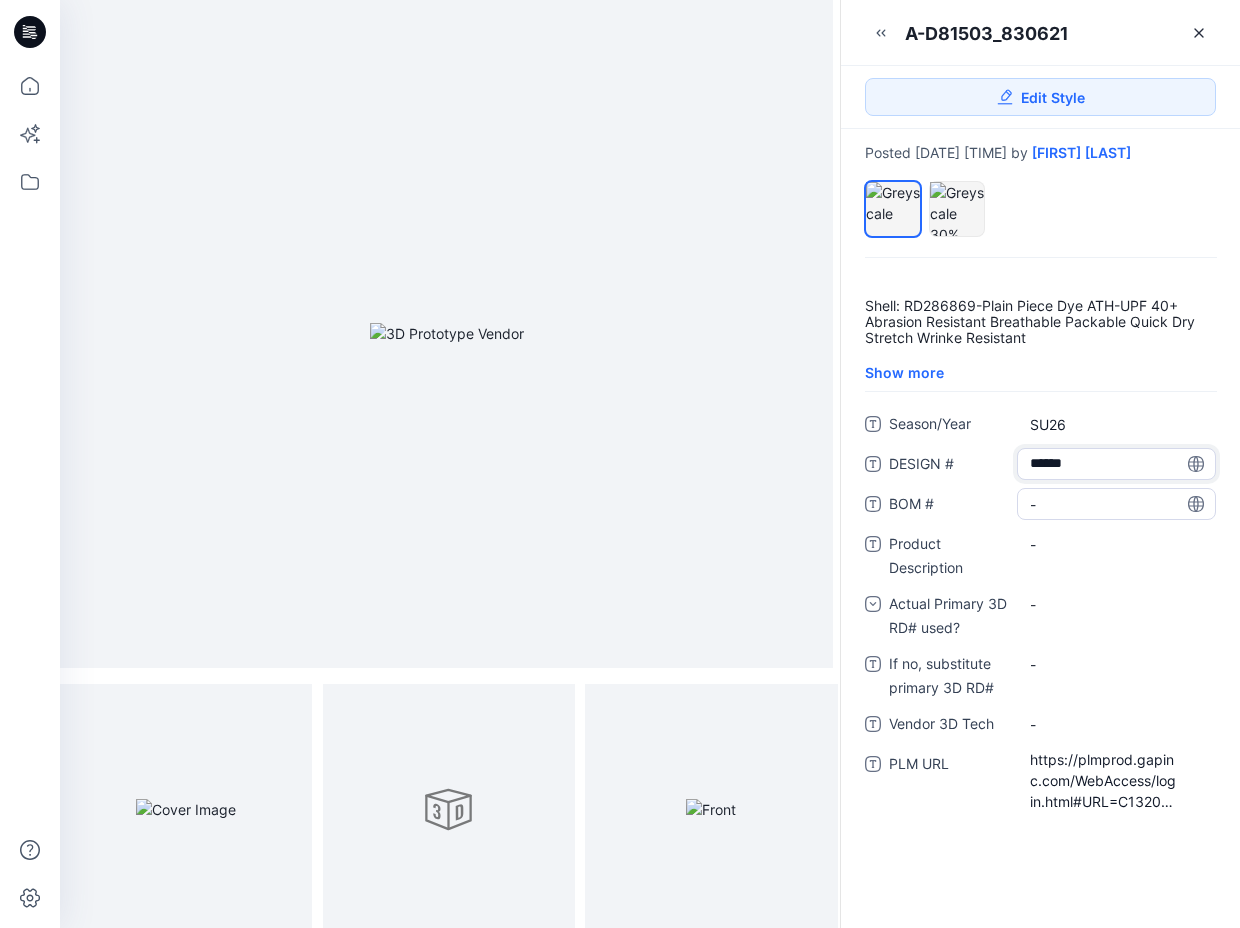 click on "-" at bounding box center (1116, 504) 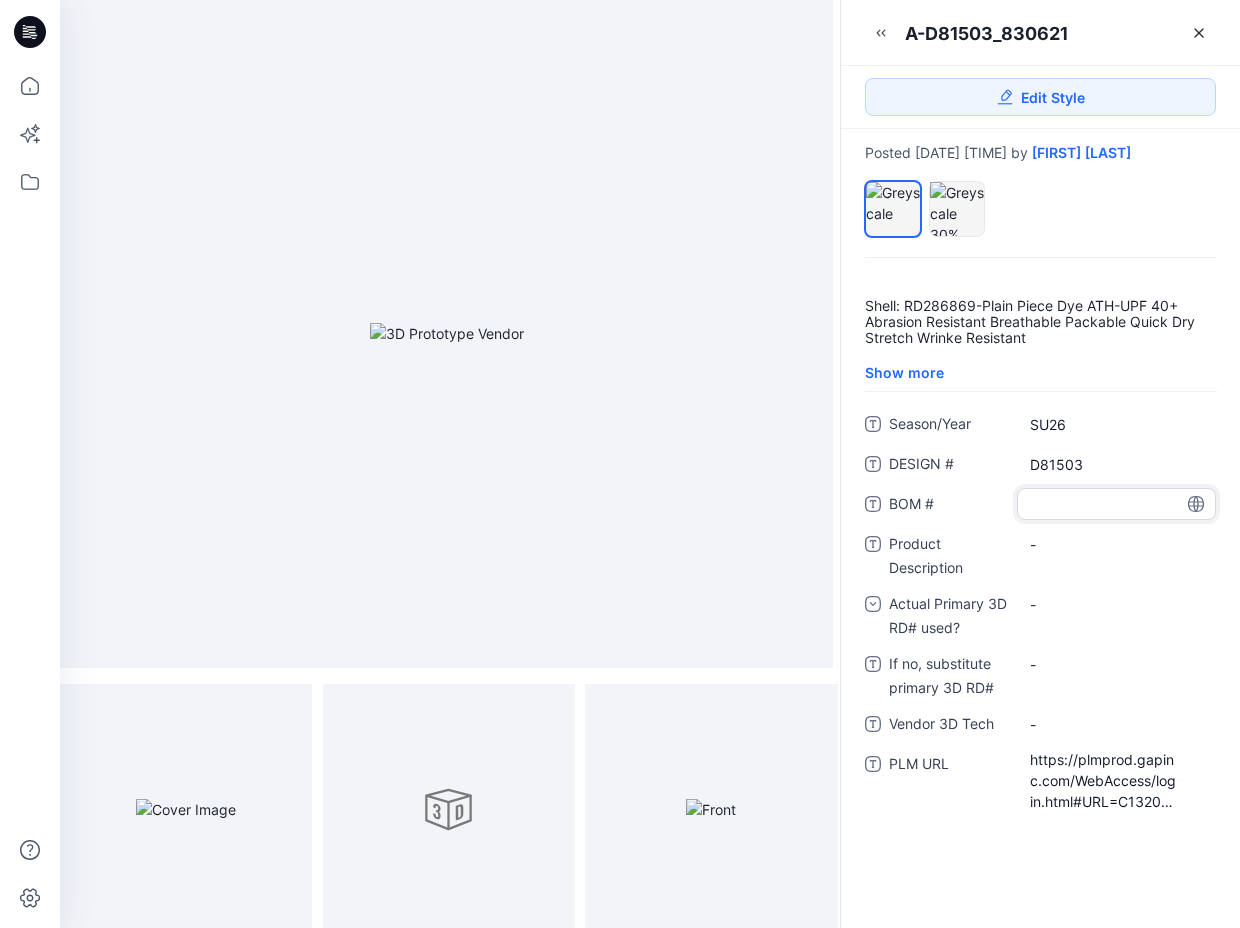 type on "******" 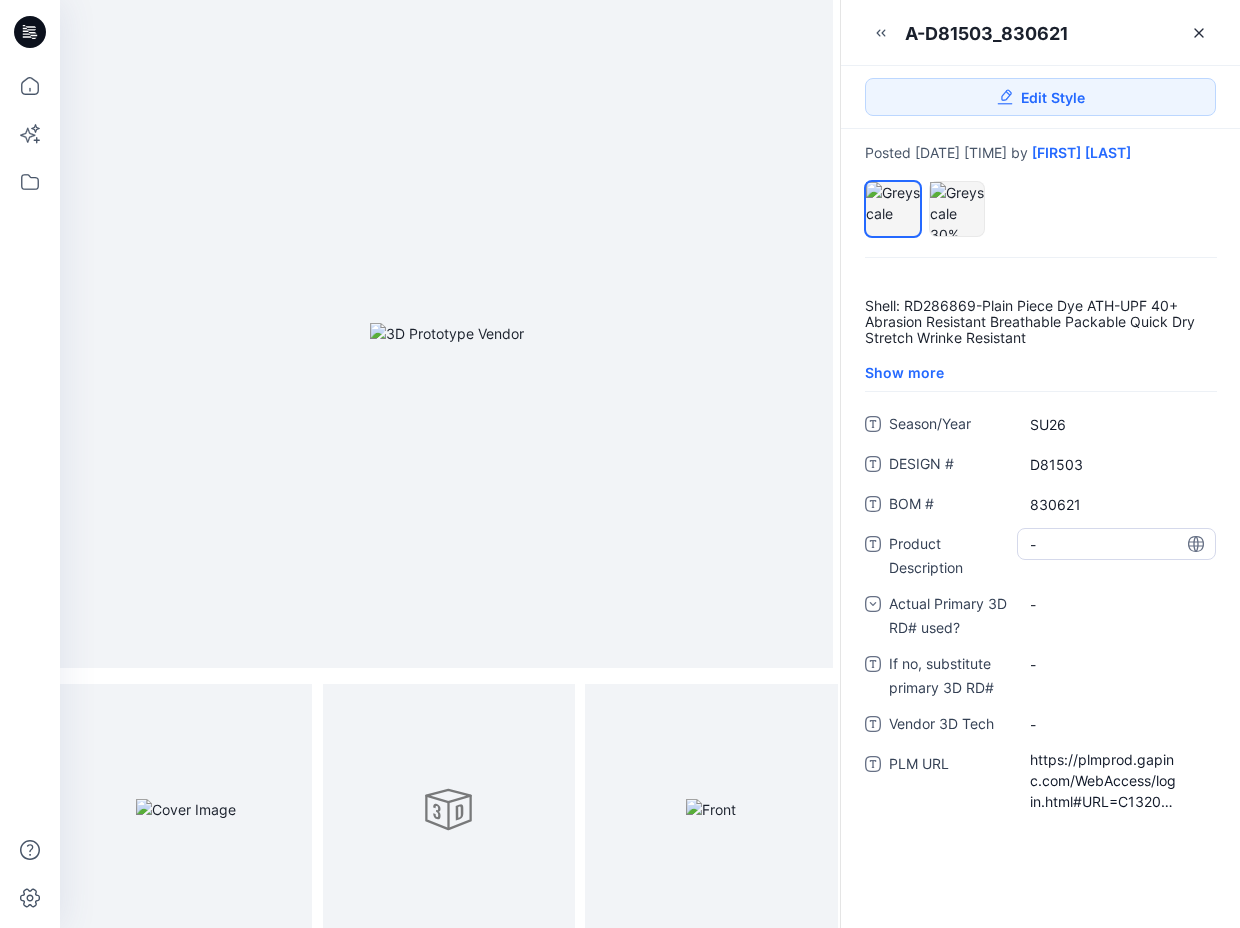 click on "-" at bounding box center [1116, 544] 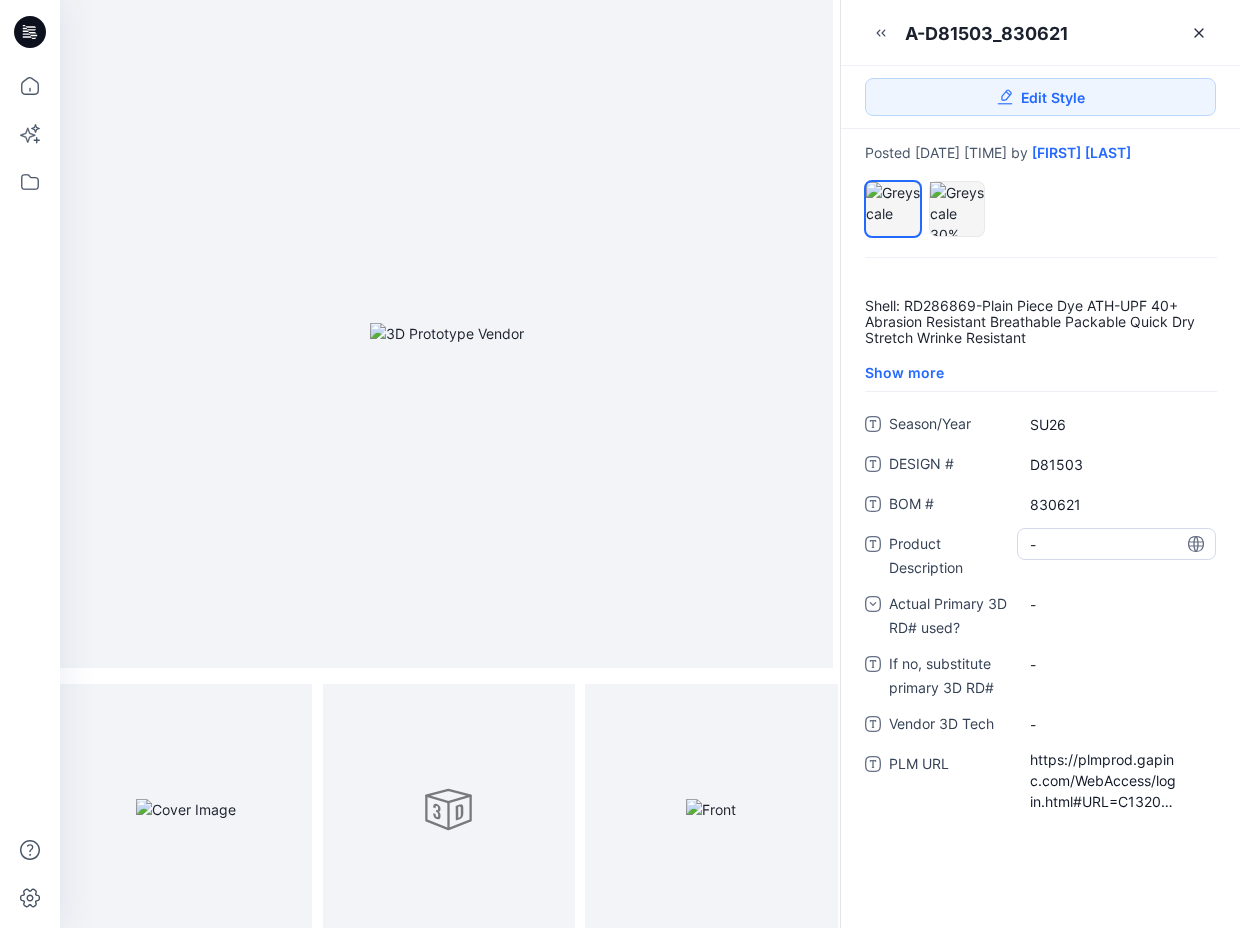 click on "-" at bounding box center [1116, 544] 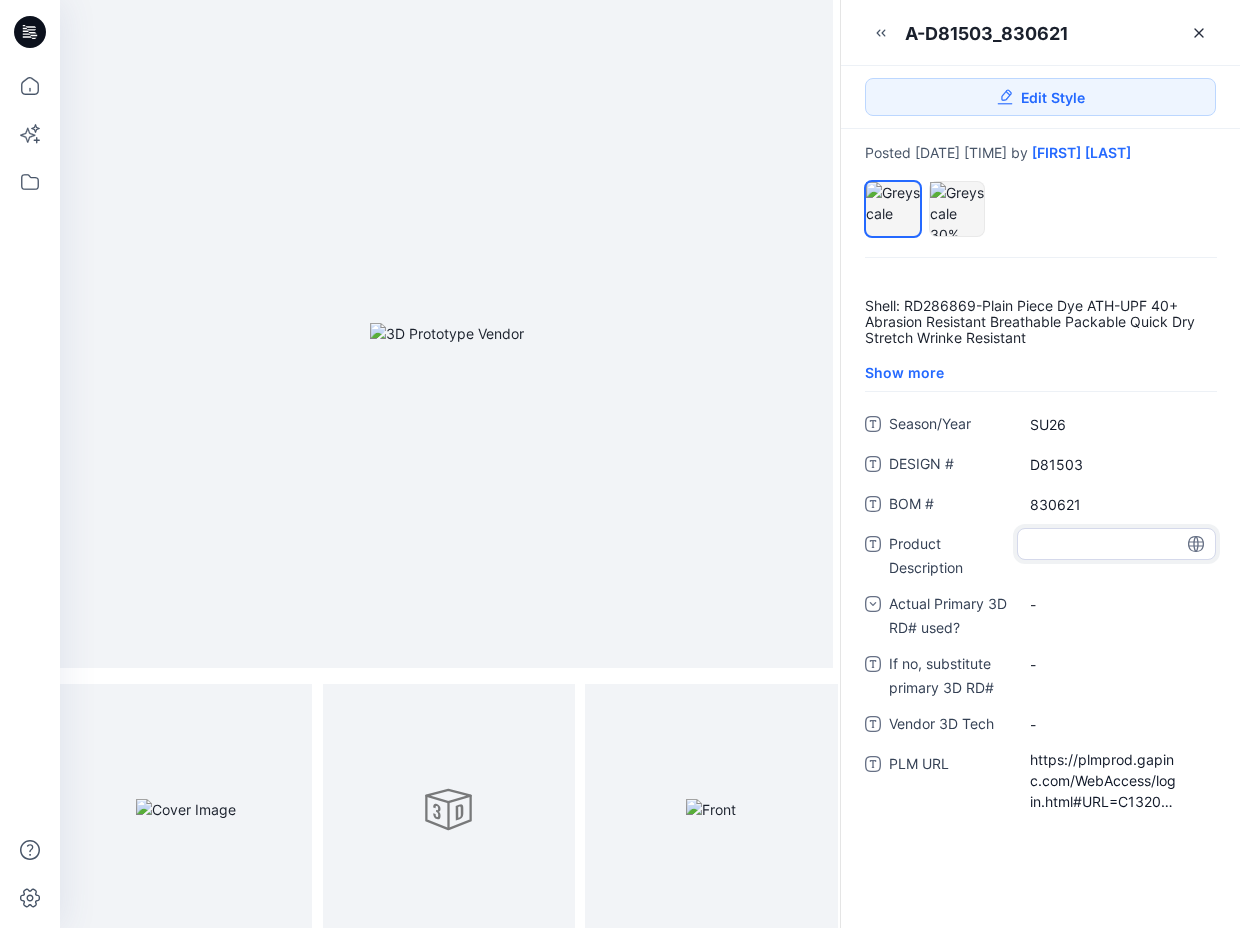 click at bounding box center [1116, 544] 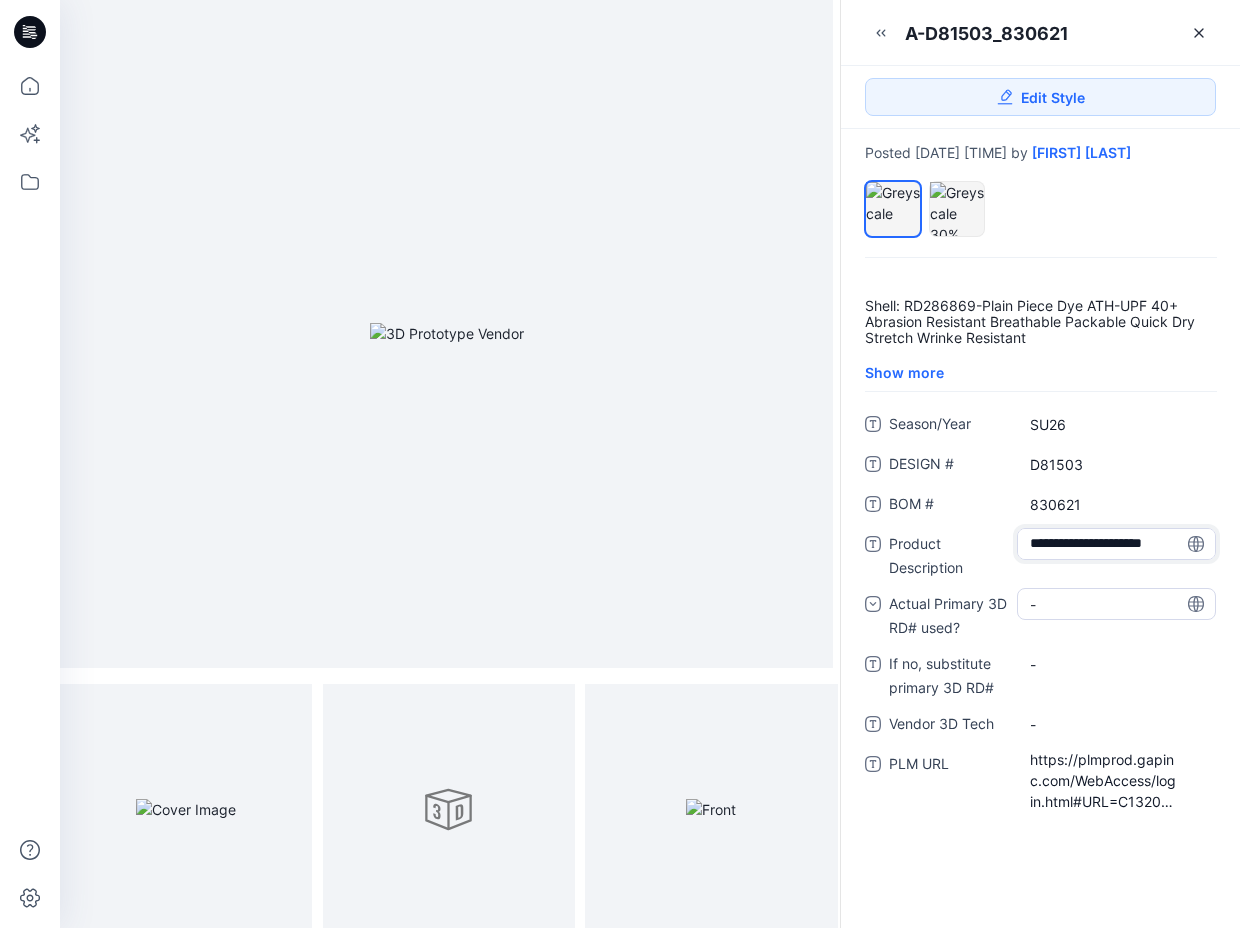 scroll, scrollTop: 34, scrollLeft: 0, axis: vertical 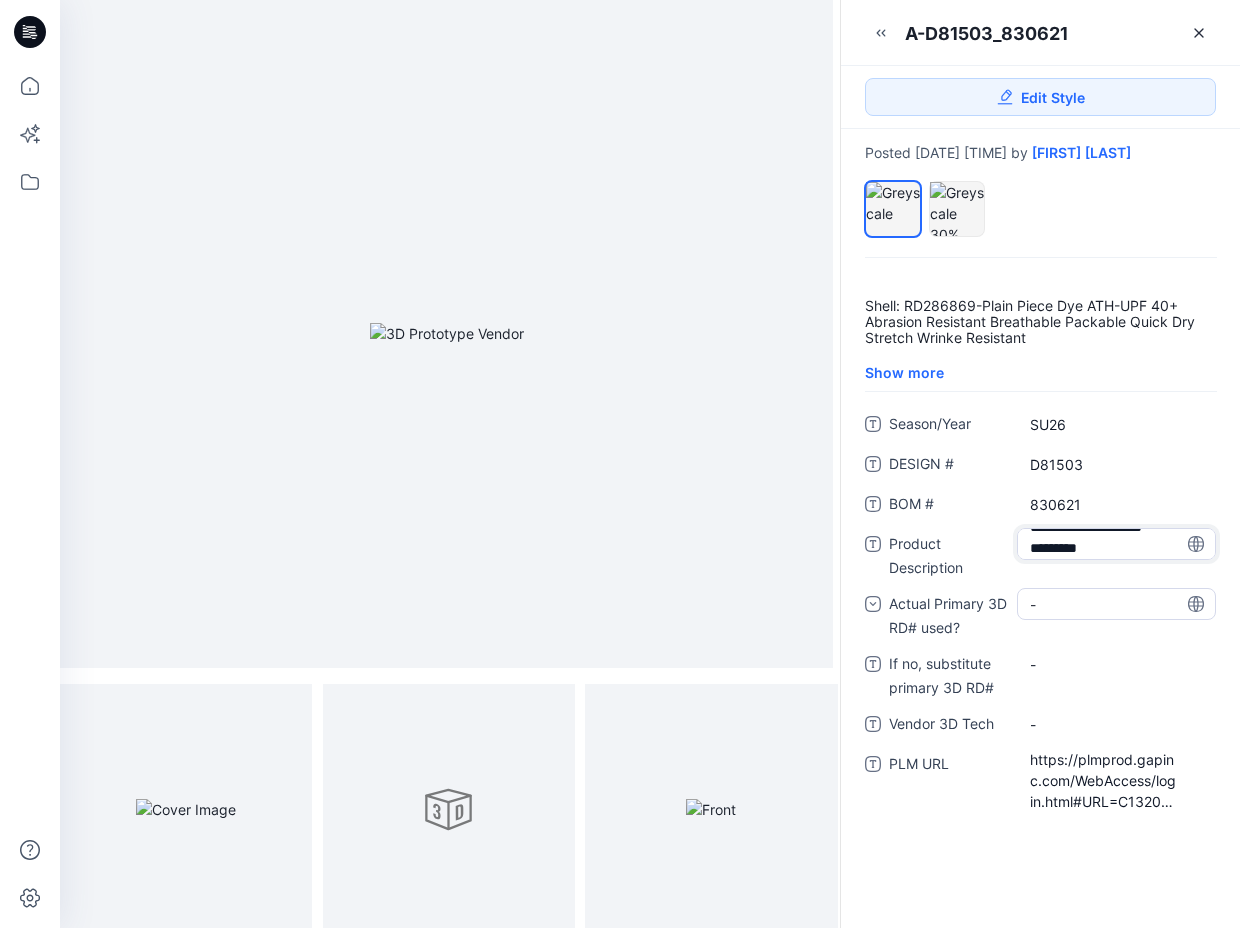 click on "**********" at bounding box center (1040, 610) 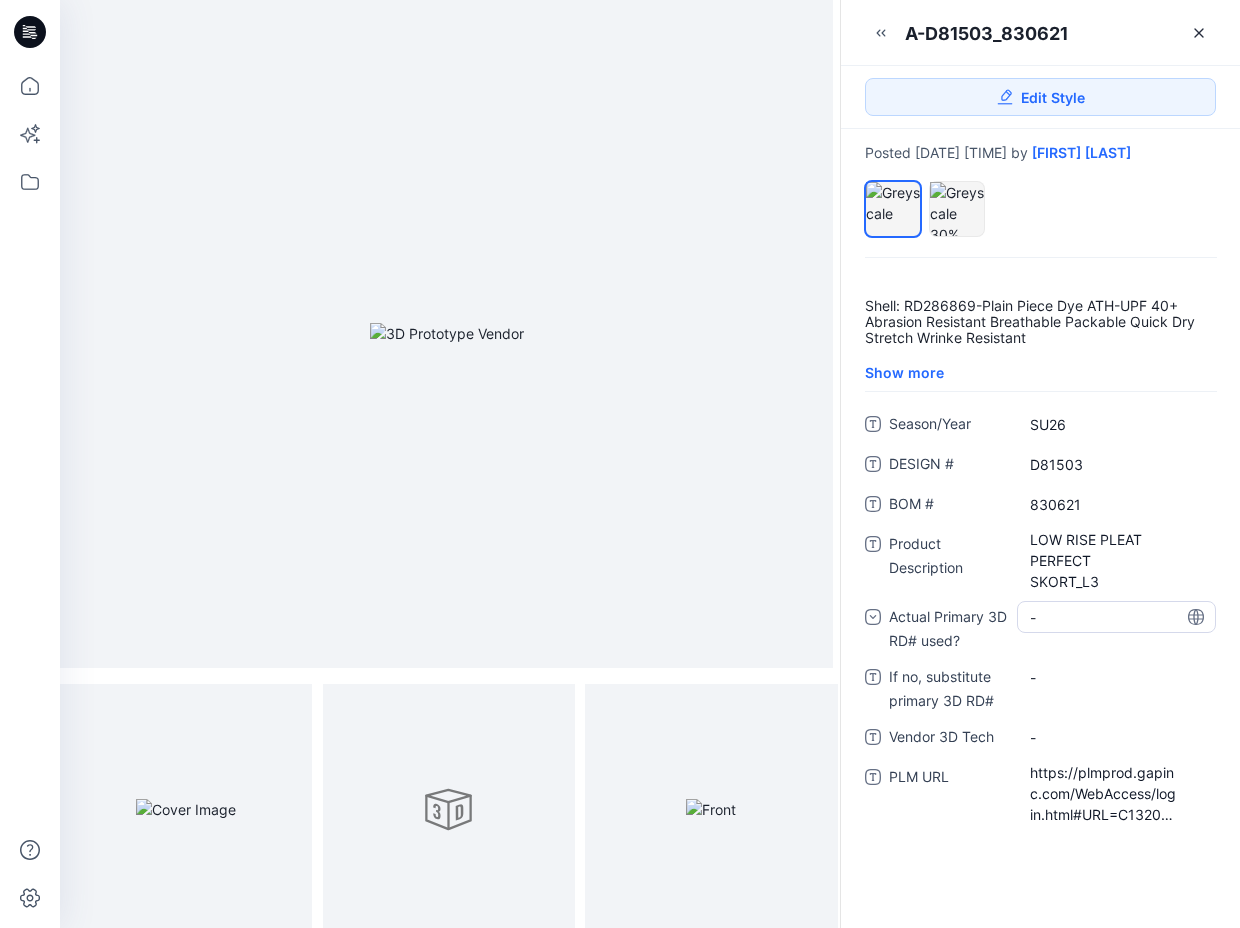 click on "-" at bounding box center [1116, 617] 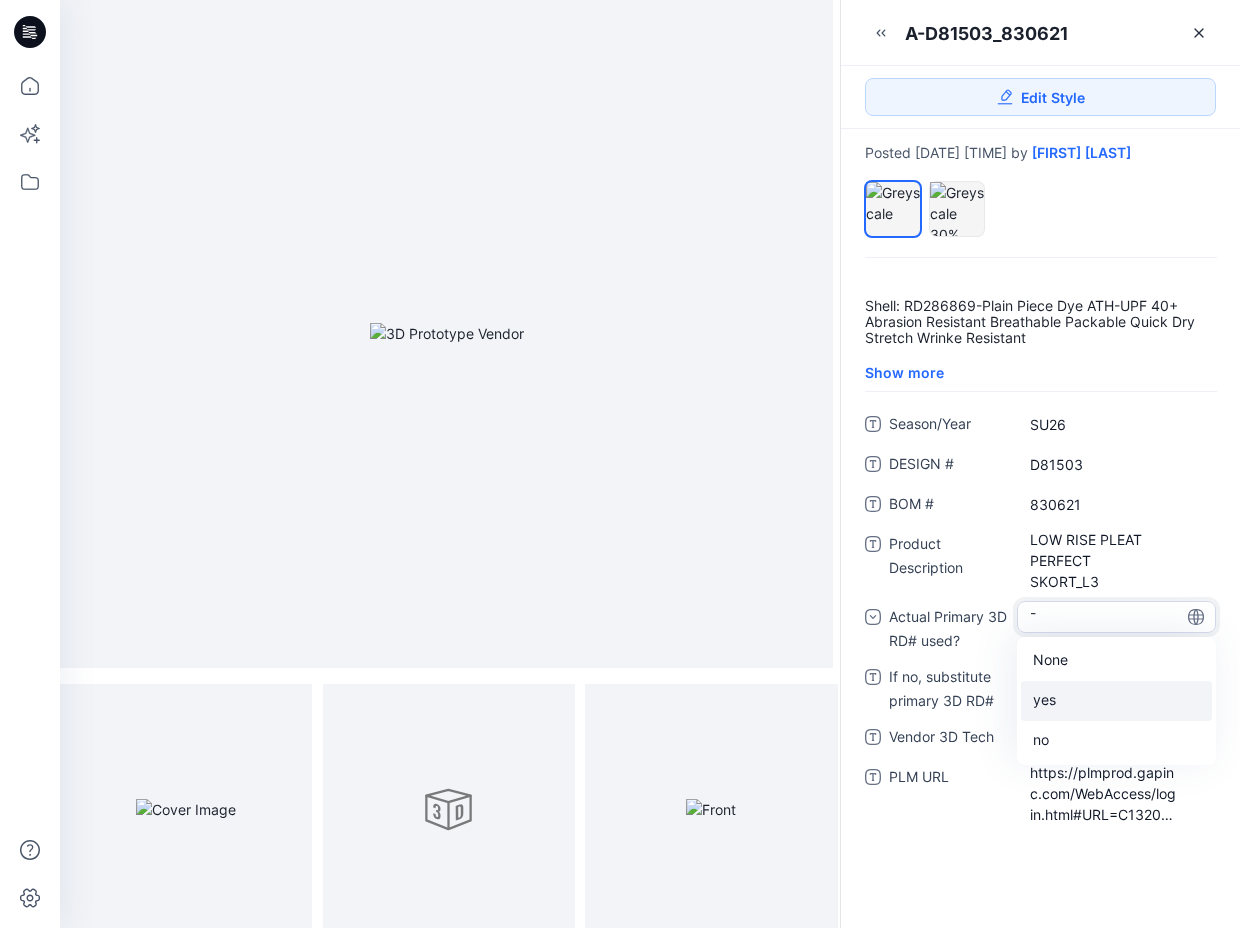 click on "yes" at bounding box center [1116, 701] 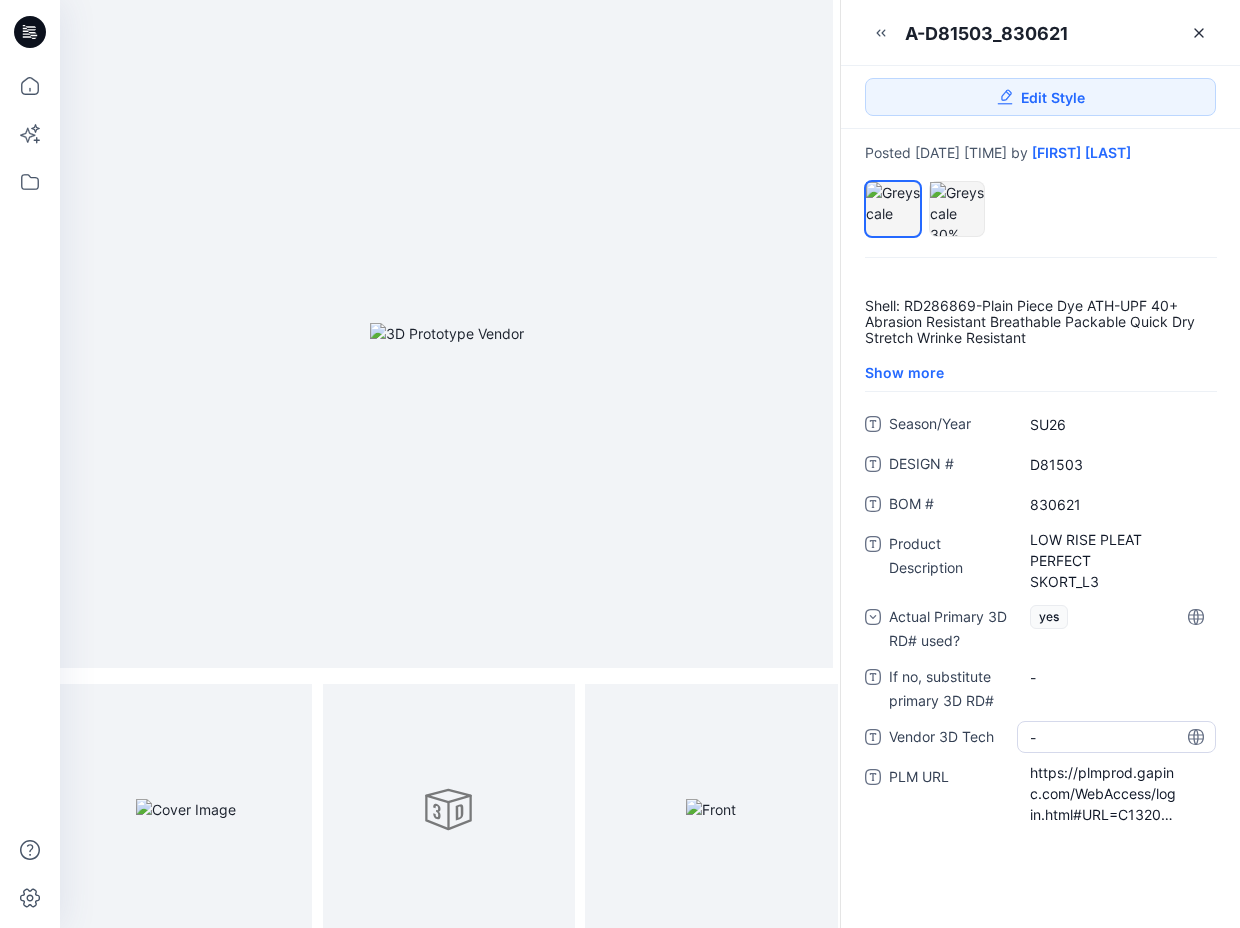 click on "-" at bounding box center [1116, 737] 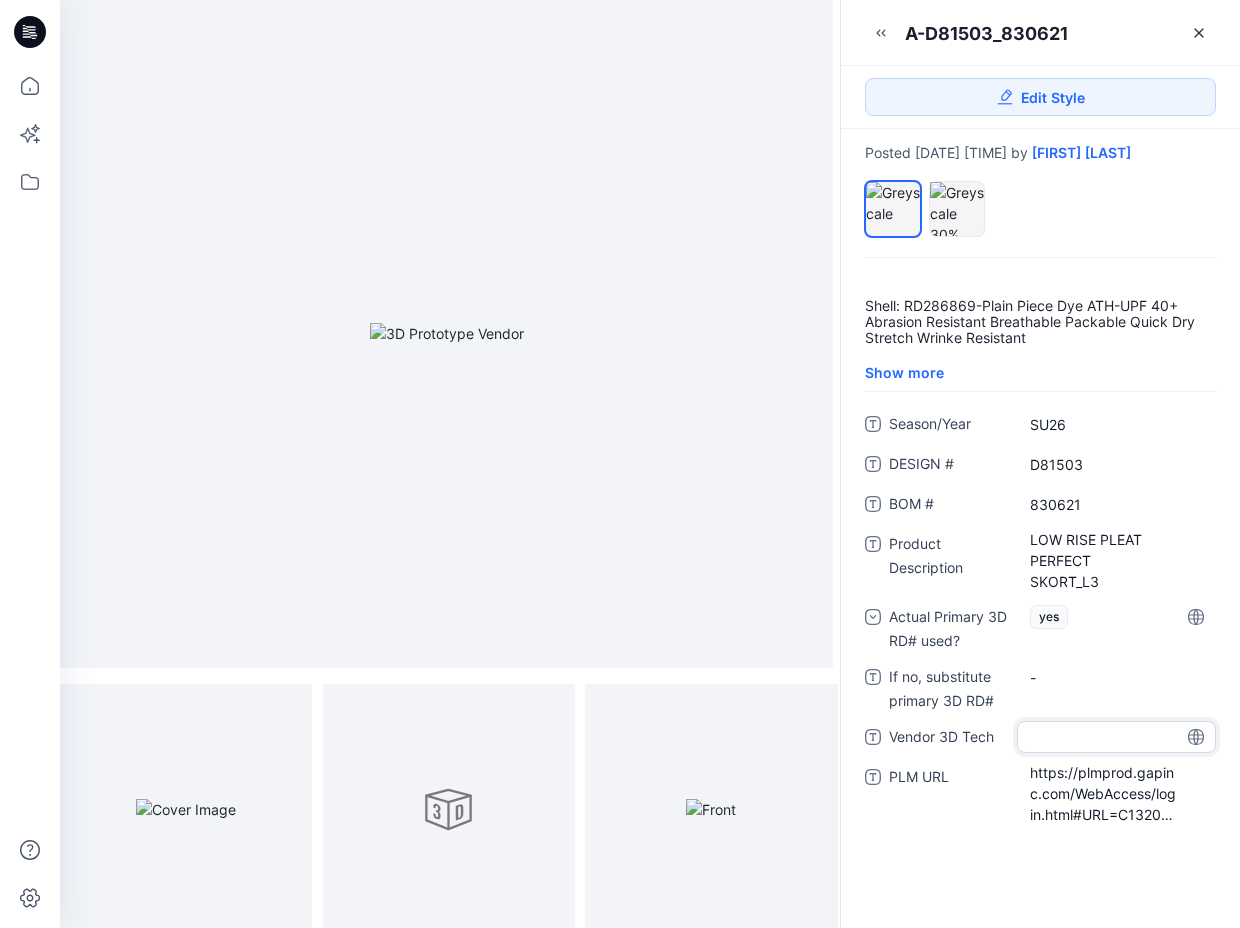 type on "*" 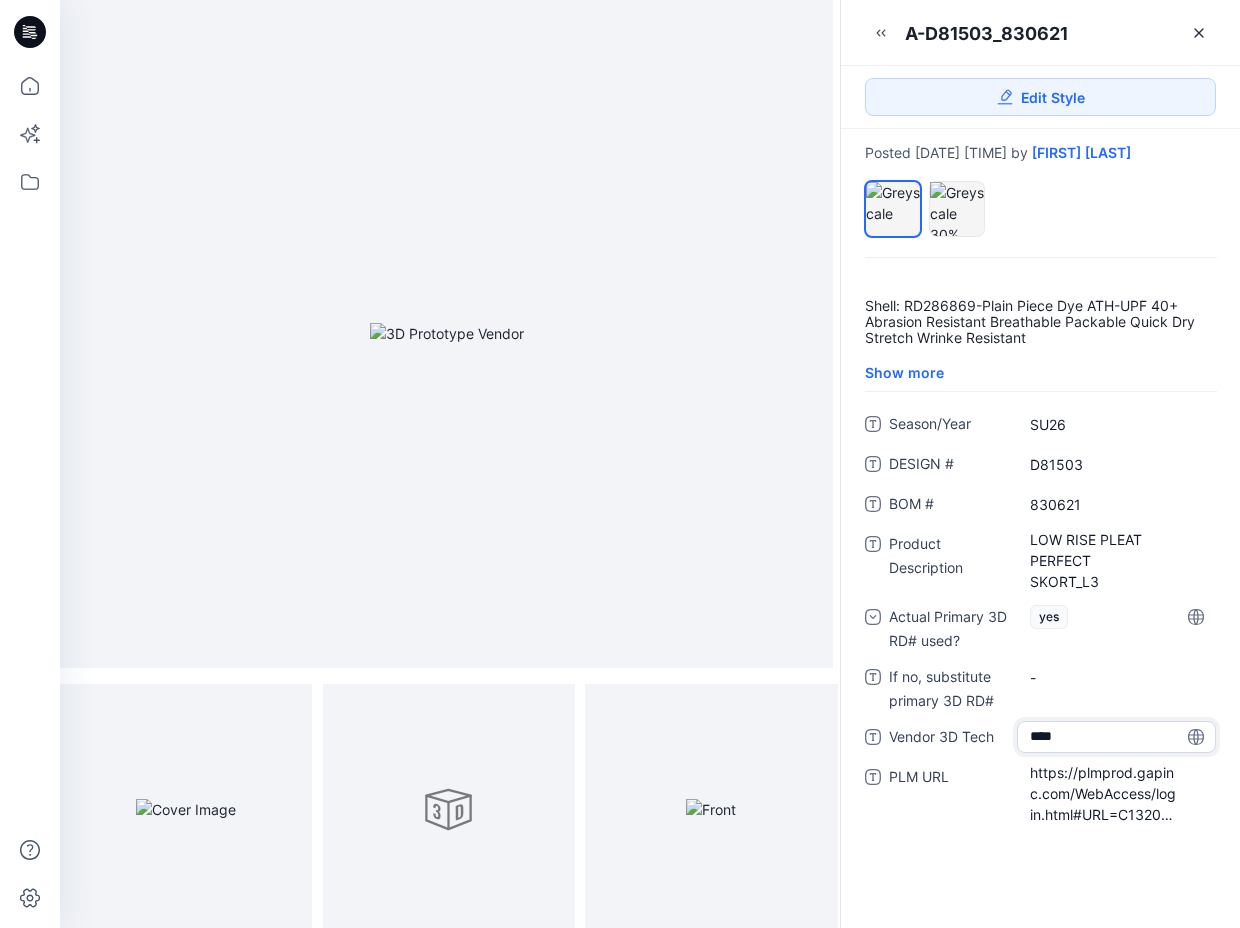 type on "*****" 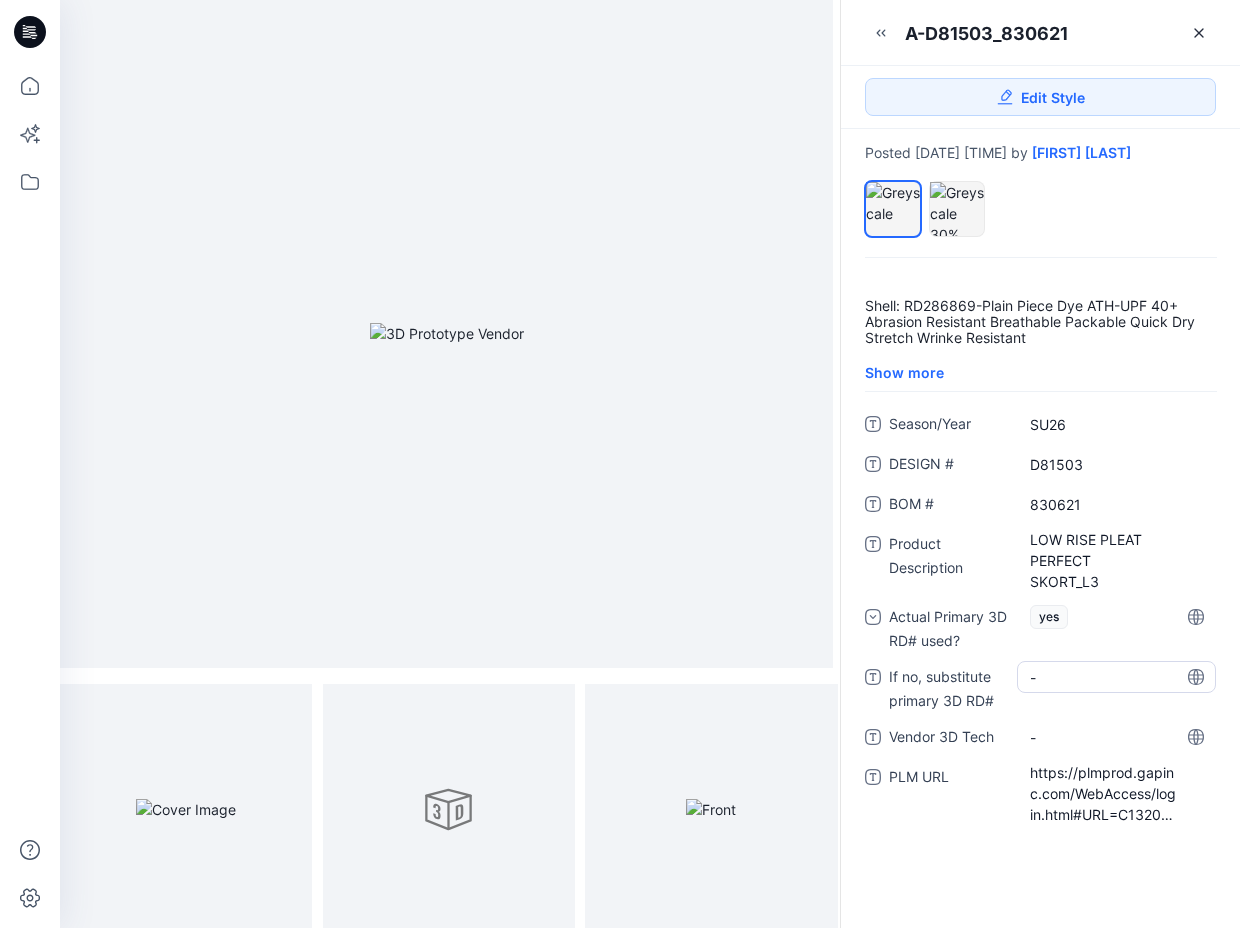 click on "-" at bounding box center (1116, 677) 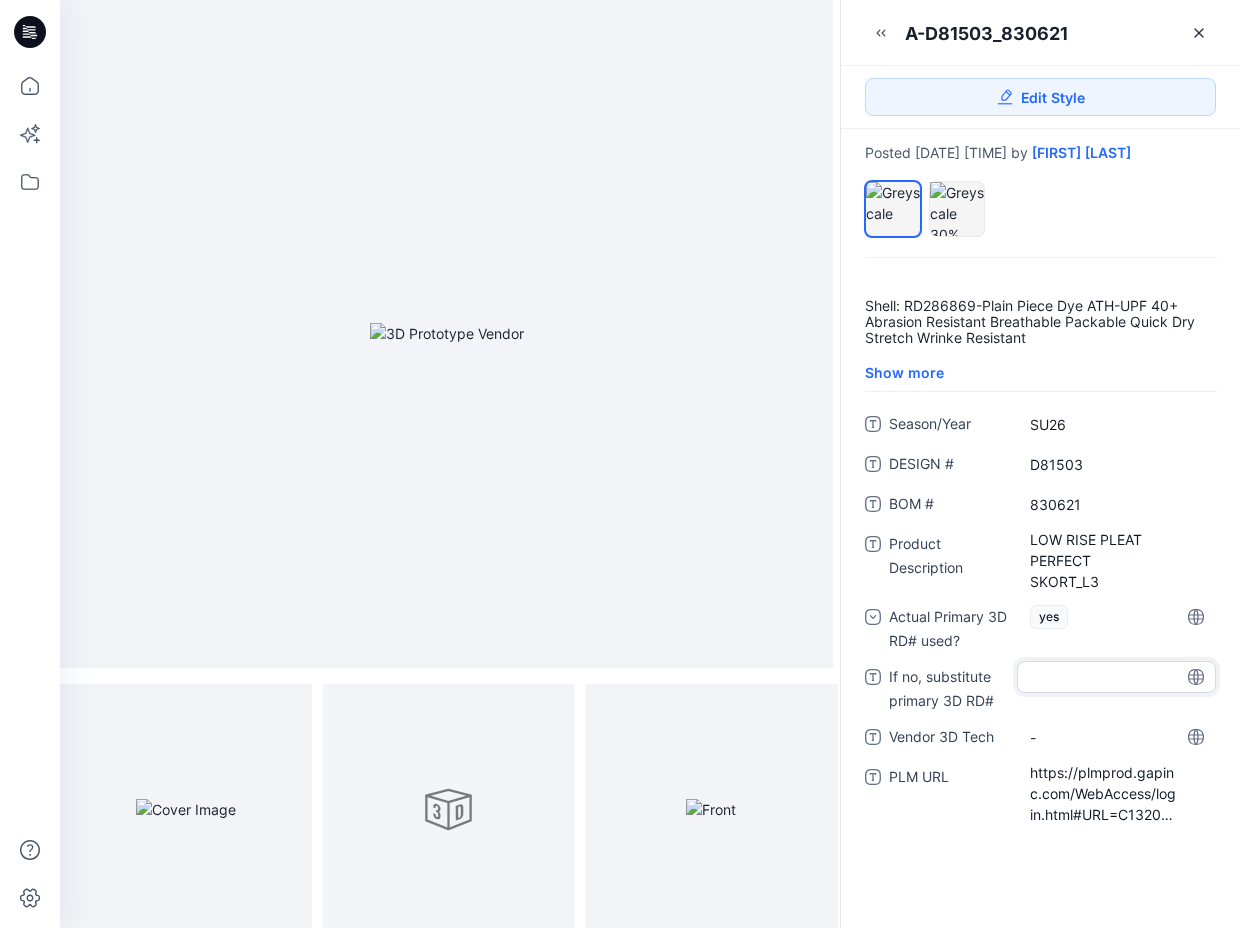 type on "**********" 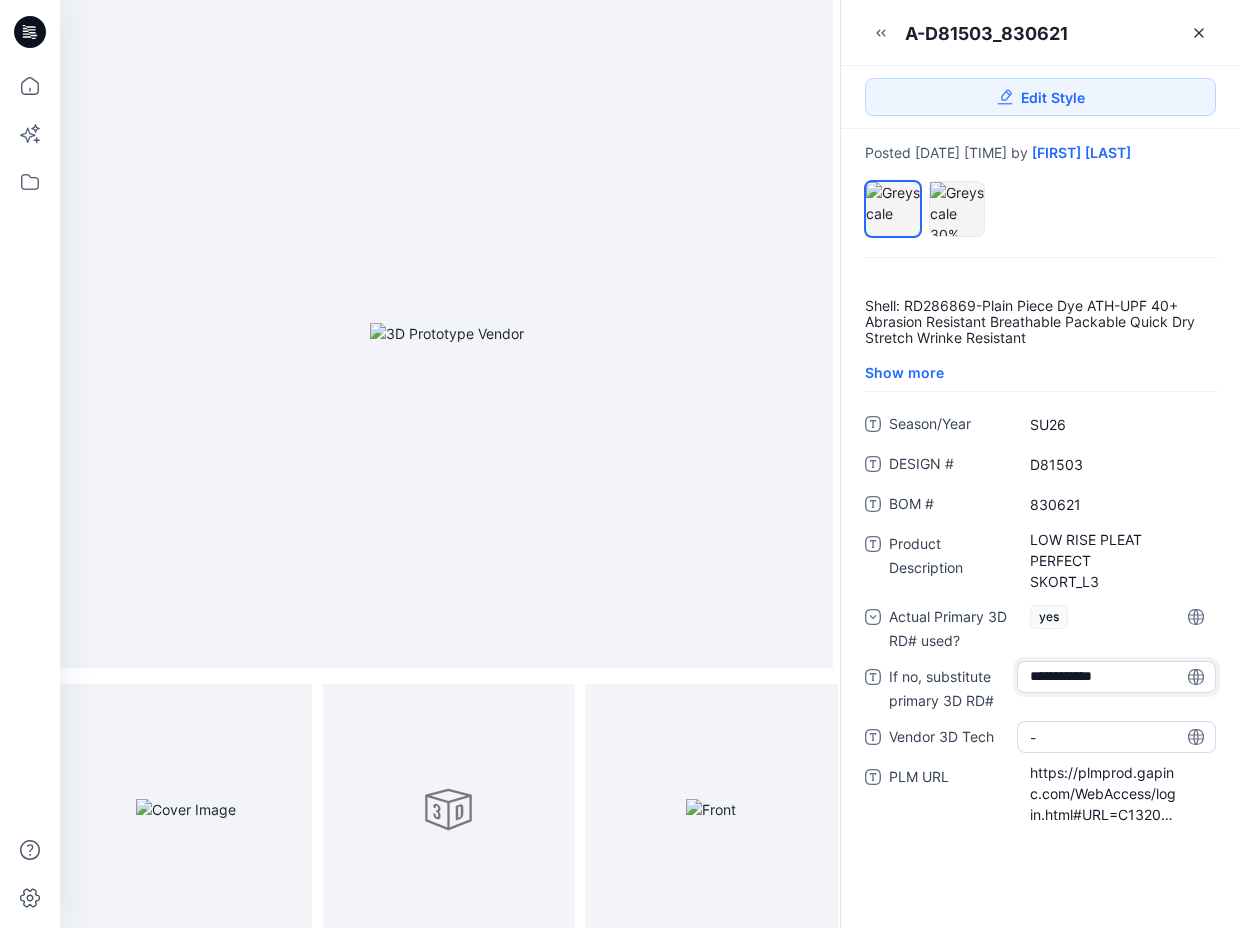 click on "-" at bounding box center [1116, 737] 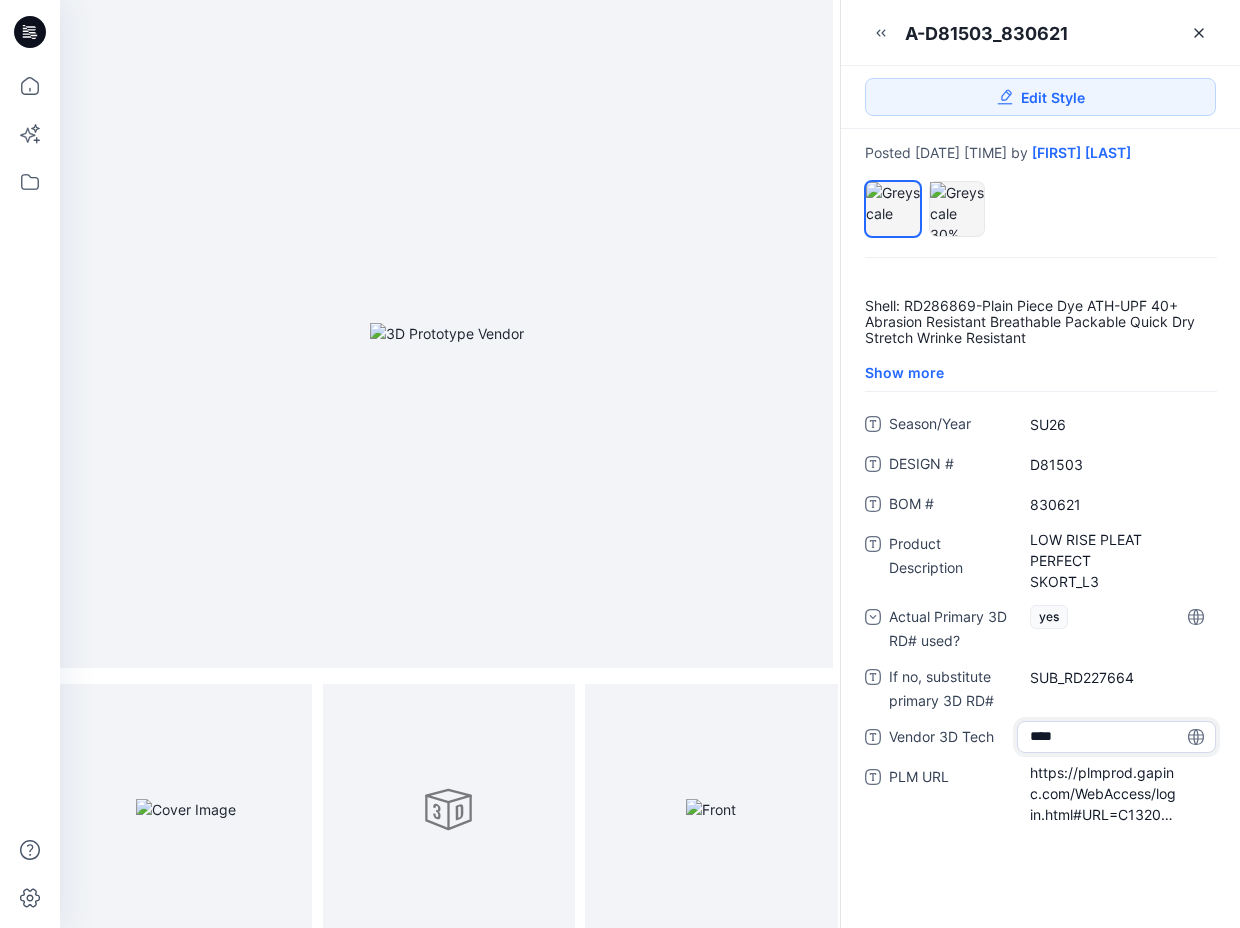 type on "*****" 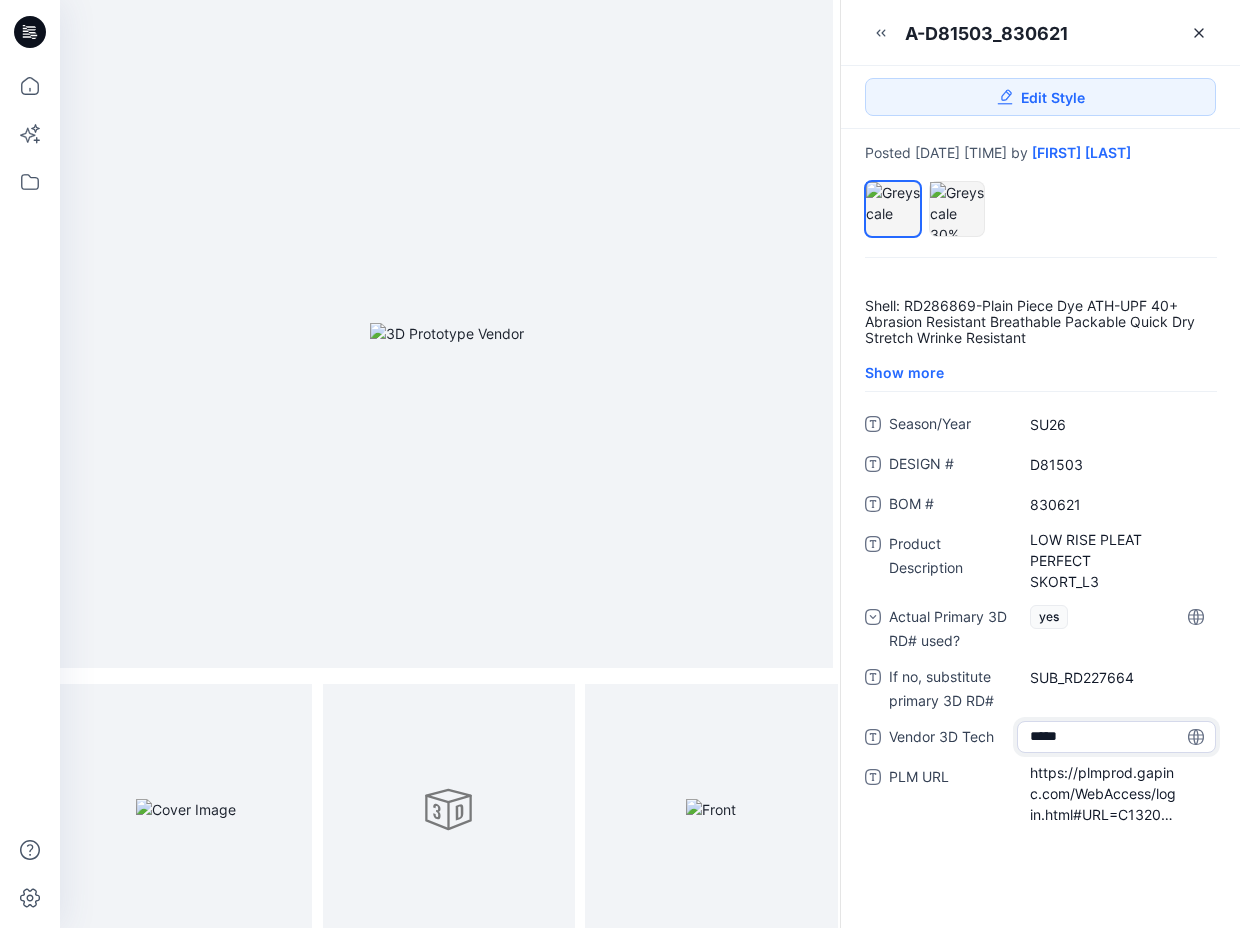click on "Shell: RD286869-Plain Piece Dye ATH-UPF 40+ Abrasion Resistant Breathable Packable Quick Dry Stretch Wrinke Resistant
Lining: RD215884-LINER Mesh Piece Dye Wicking Breathable
Waistband: SUB_RD227664-POWERVITA Interlock Piece Dye Breathable Quick Dry Wicking Show more Season/Year SU26 DESIGN # D81503 BOM # 830621 Product Description LOW RISE PLEAT PERFECT  SKORT_L3 Actual Primary 3D RD# used? yes If no, substitute primary 3D RD# SUB_RD227664 Vendor 3D Tech ***** PLM URL https://plmprod.gapinc.com/WebAccess/login.html#URL=C132069167" at bounding box center (1040, 593) 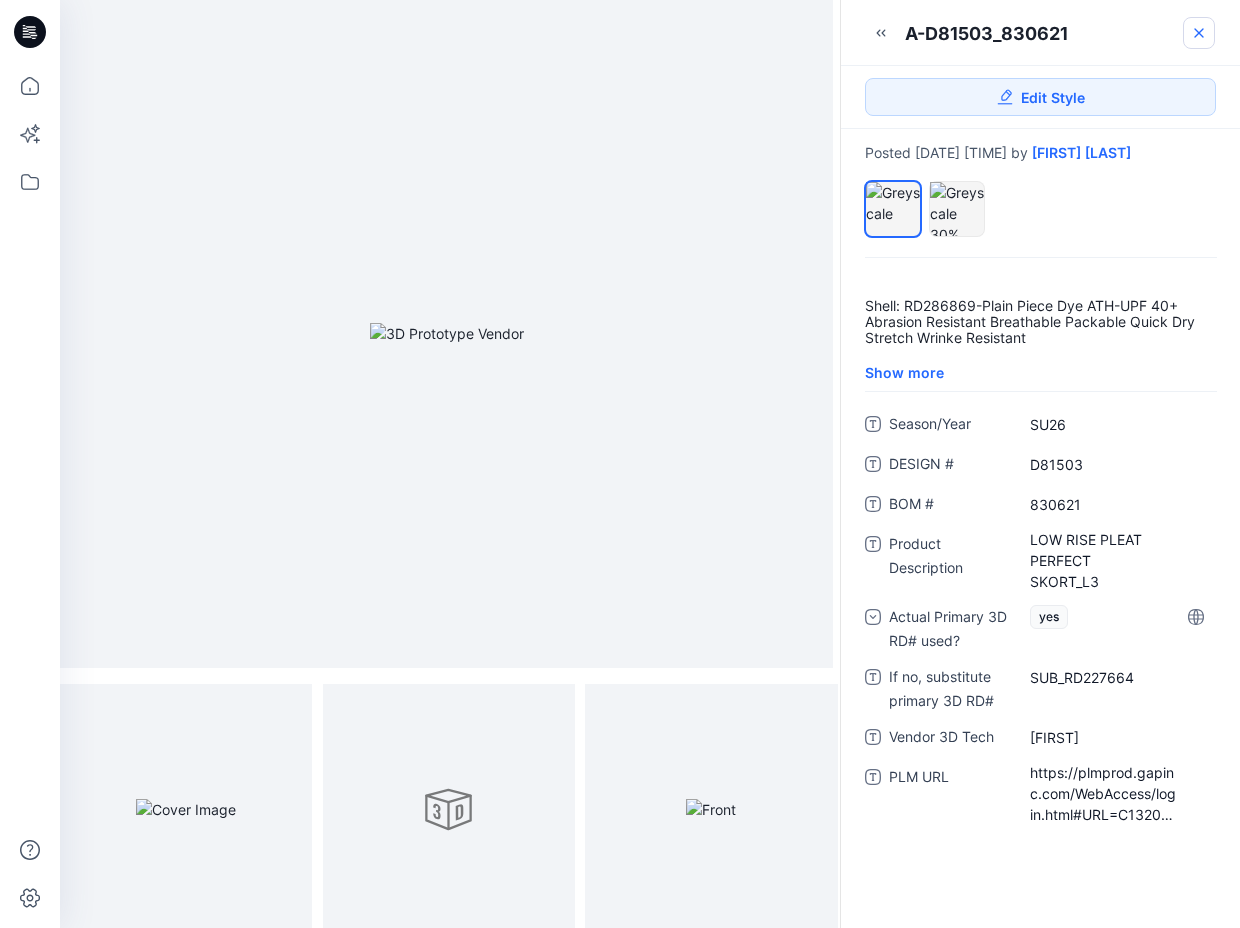 click 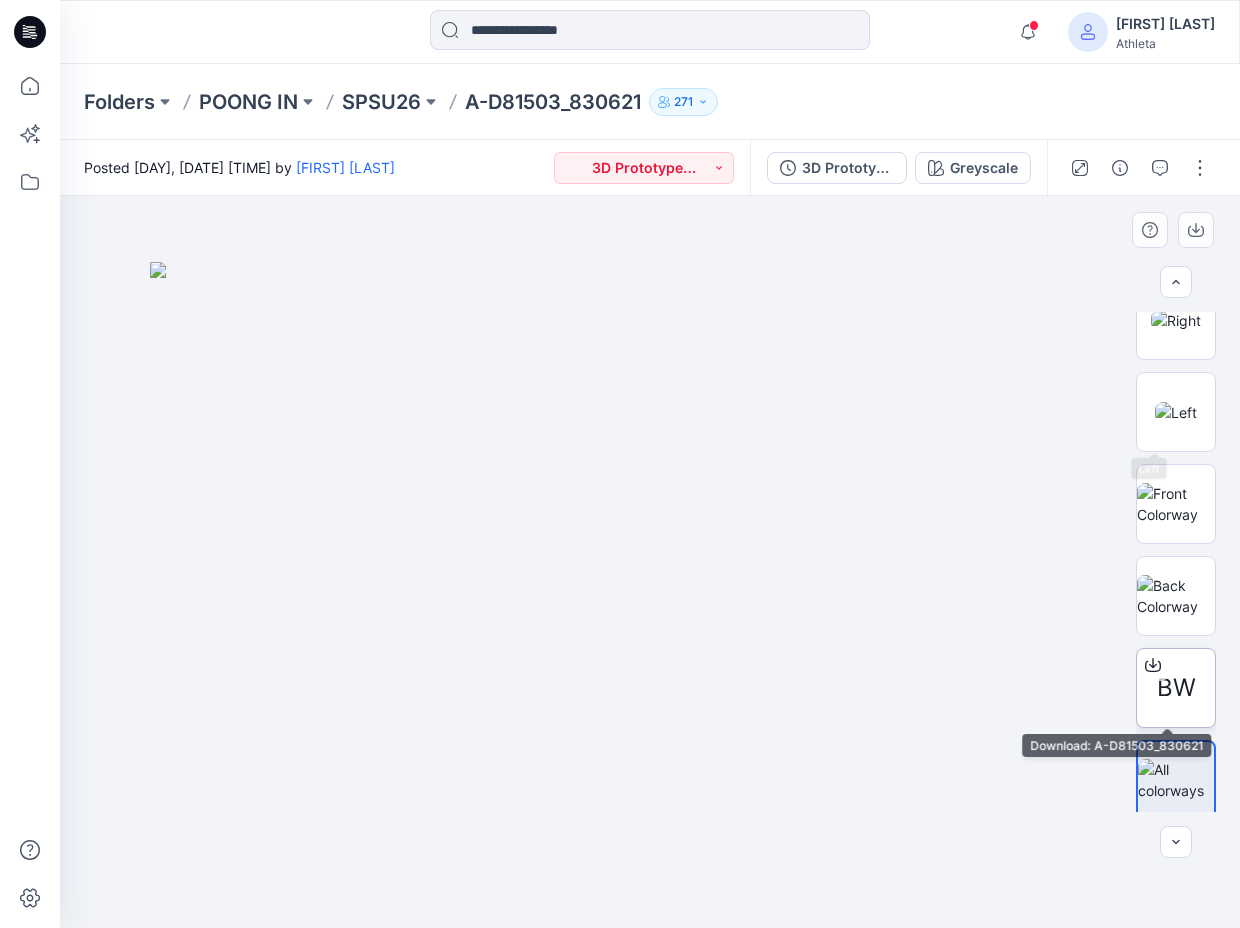 scroll, scrollTop: 408, scrollLeft: 0, axis: vertical 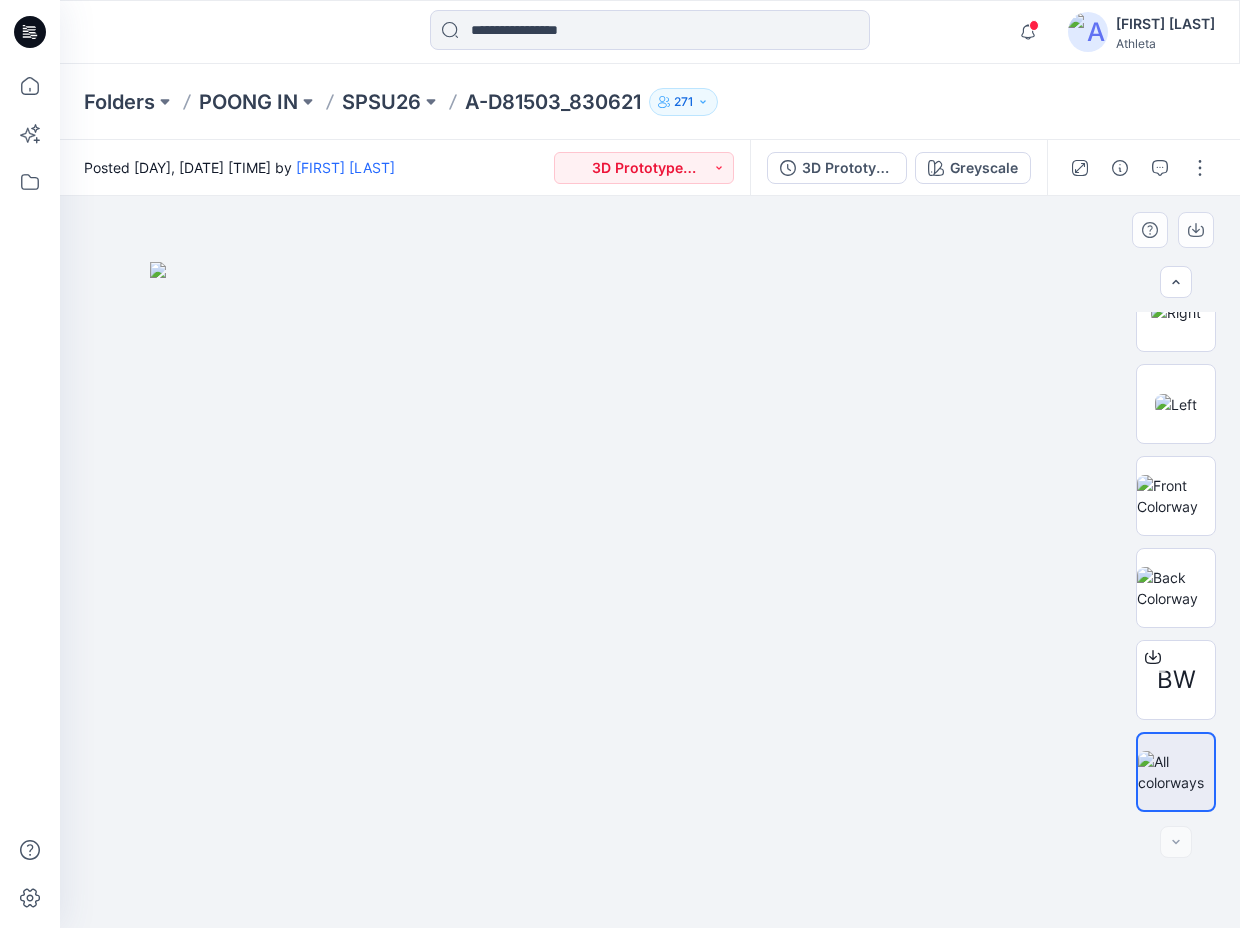 click at bounding box center [650, 595] 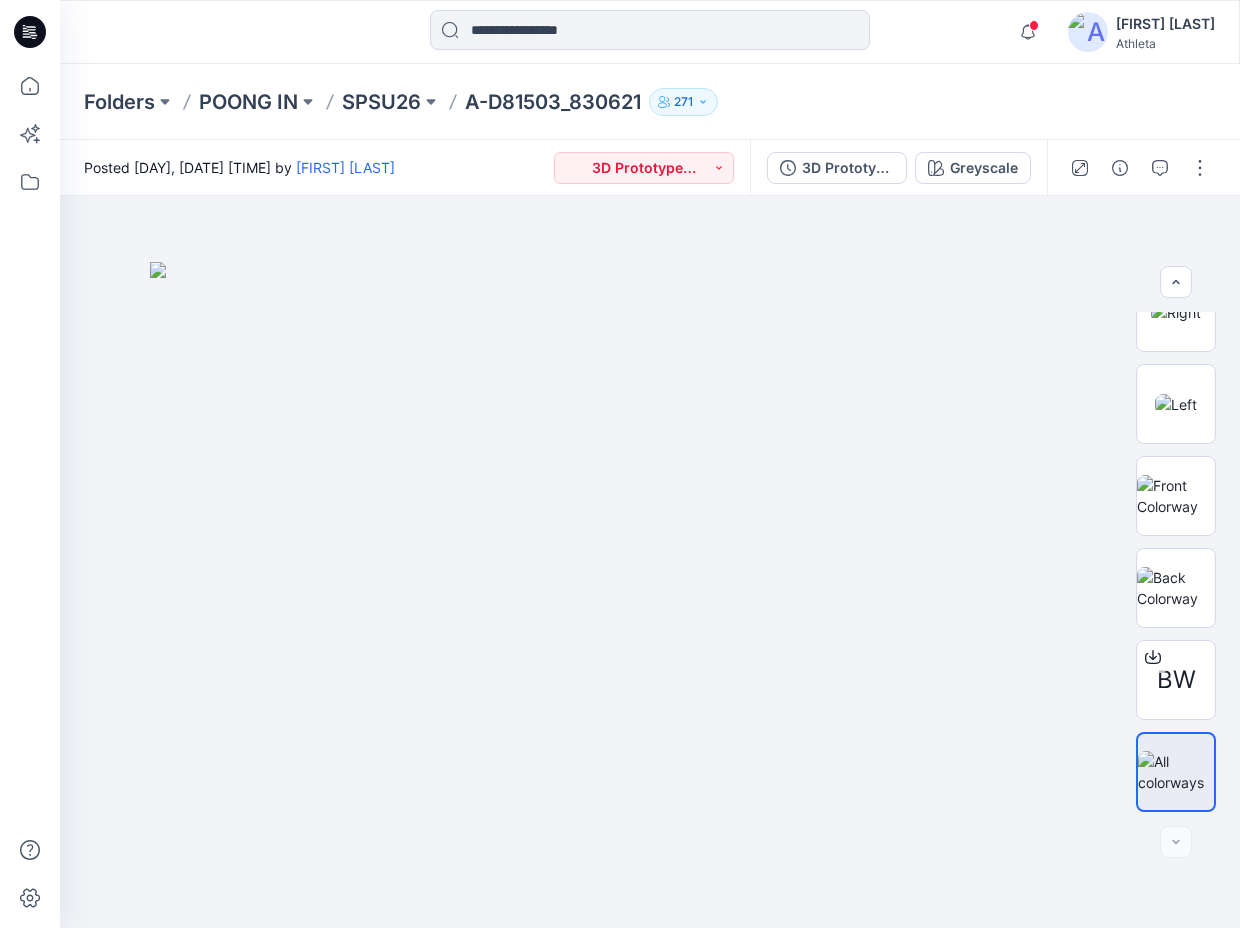 click on "A-D81503_830621" at bounding box center [553, 102] 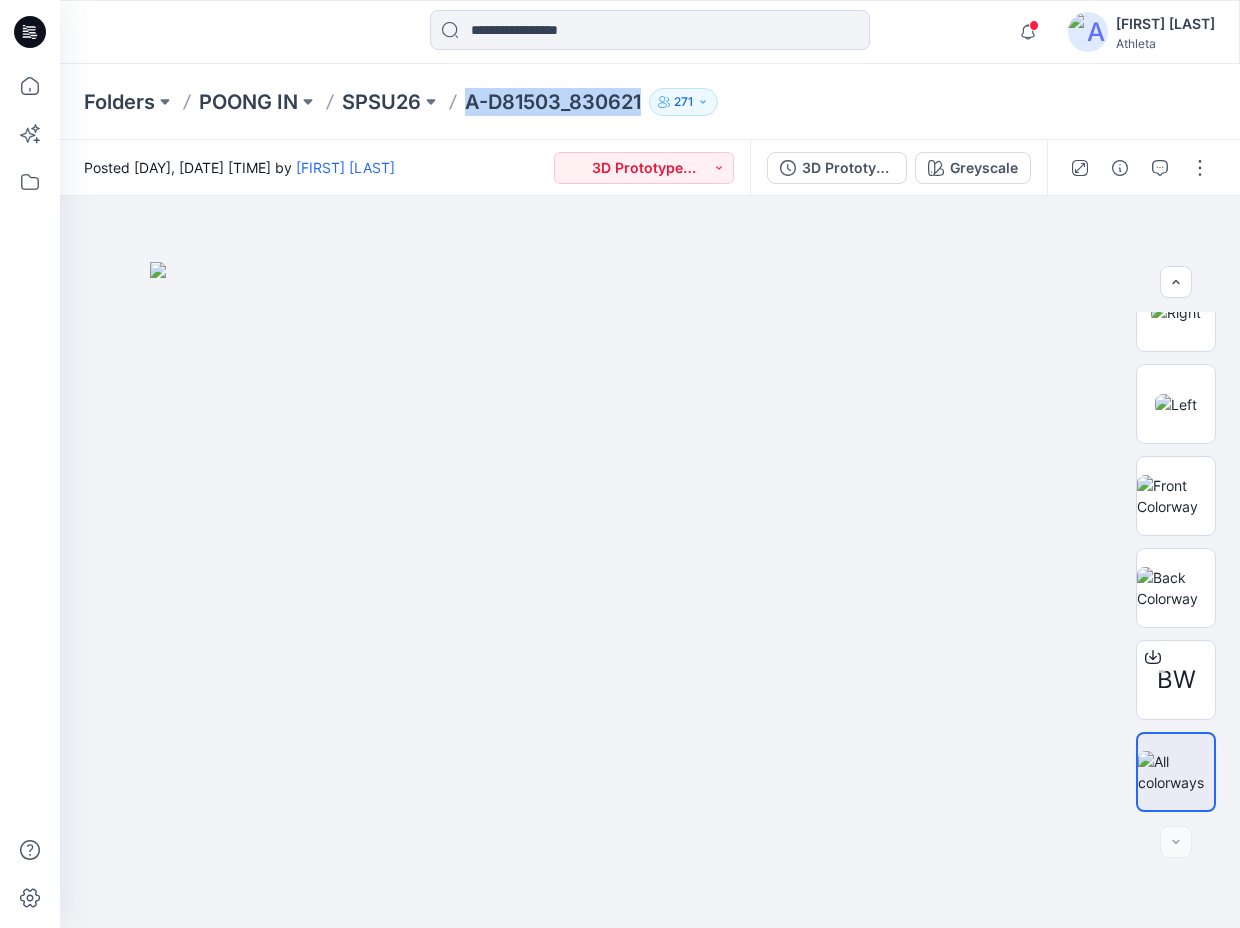 drag, startPoint x: 640, startPoint y: 103, endPoint x: 470, endPoint y: 94, distance: 170.23807 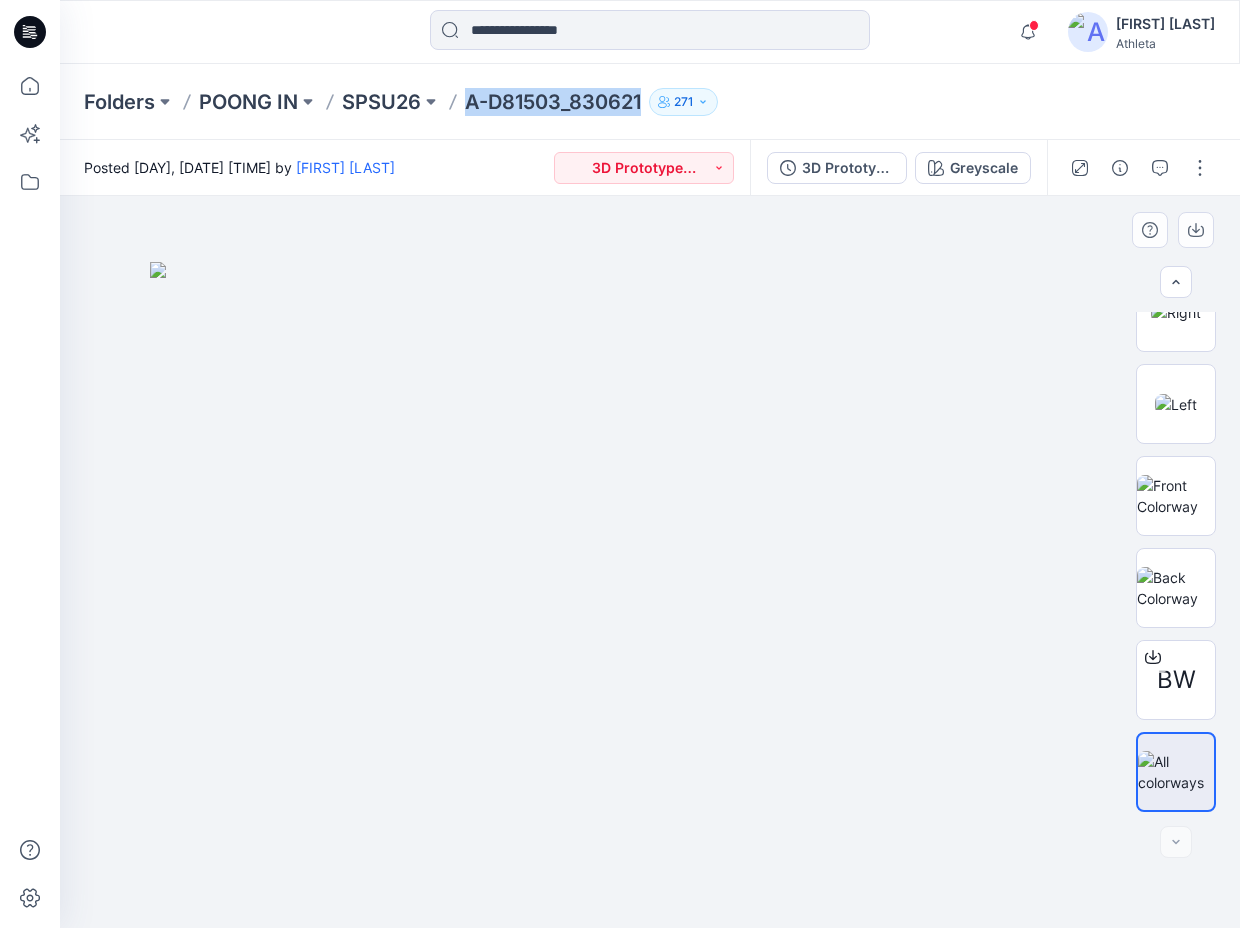 copy on "A-D81503_830621" 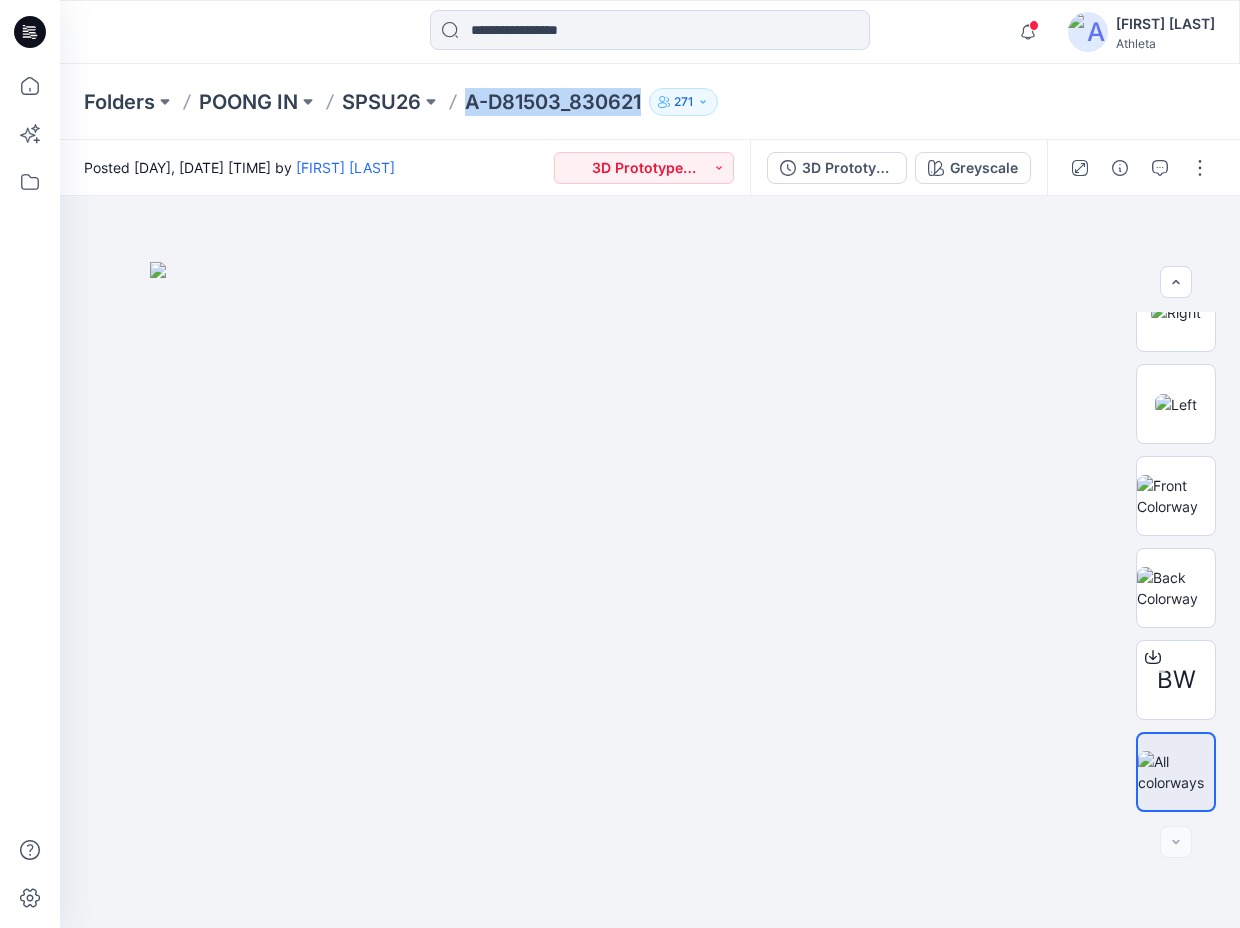 click on "Folders POONG IN SPSU26 A-D81503_830621 271" at bounding box center (650, 102) 